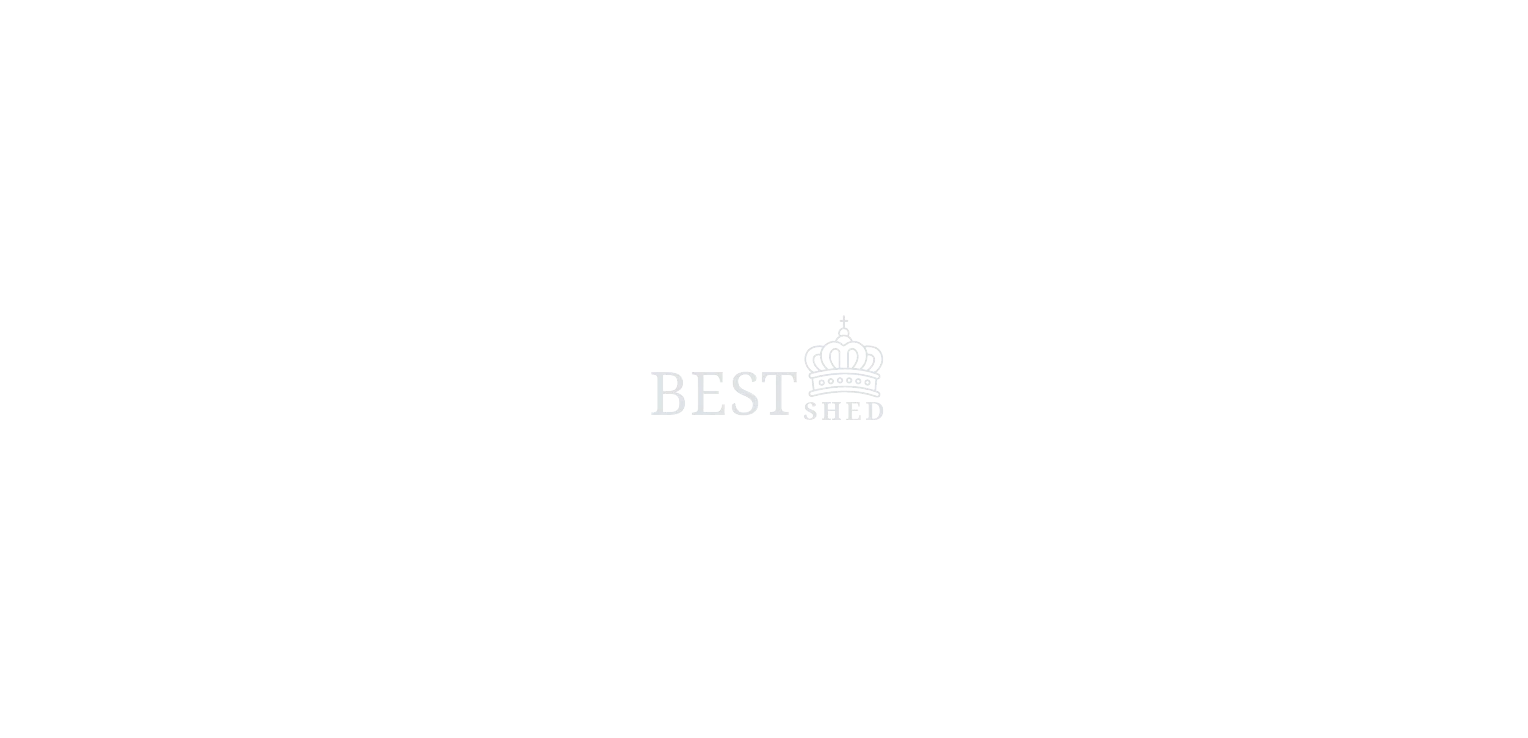 scroll, scrollTop: 0, scrollLeft: 0, axis: both 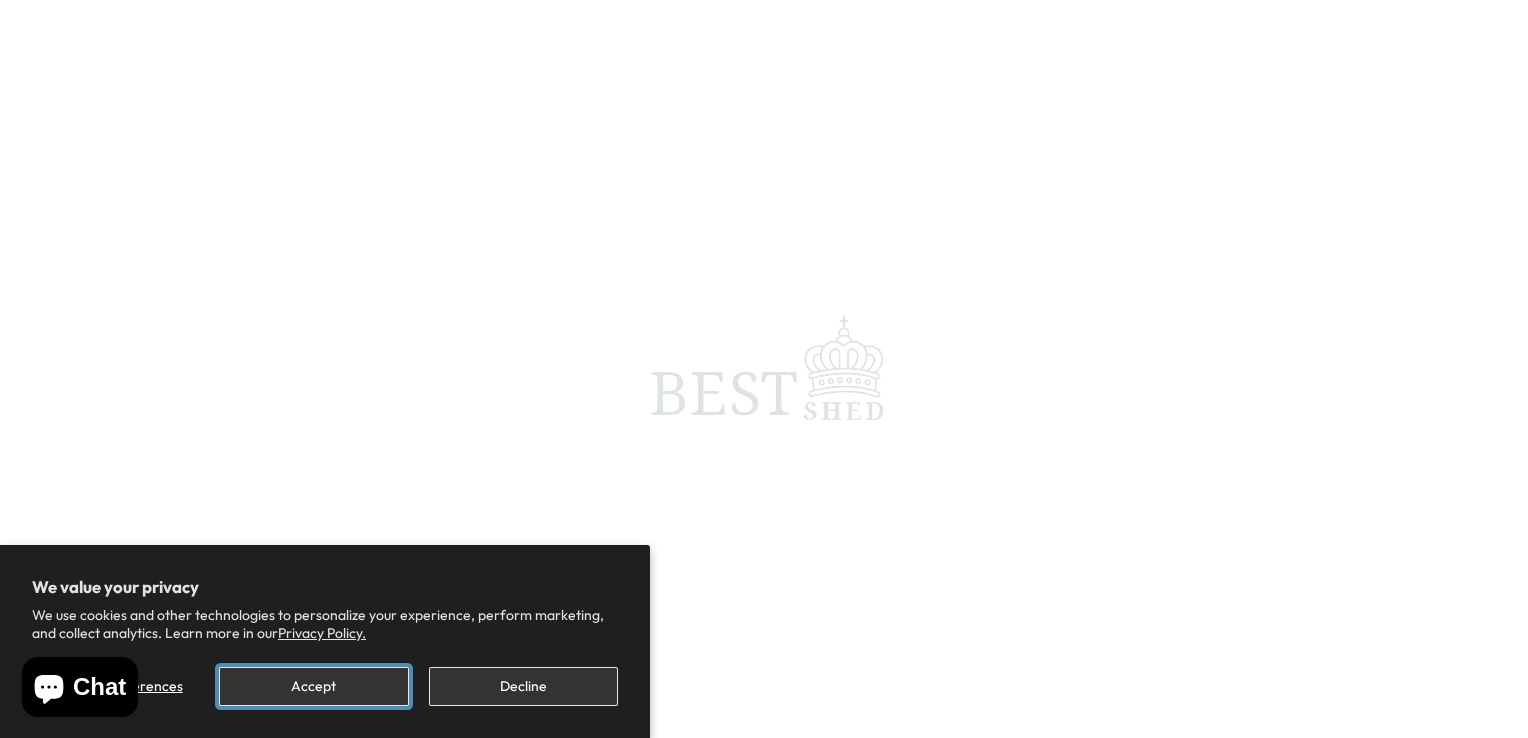 click on "Accept" at bounding box center (313, 686) 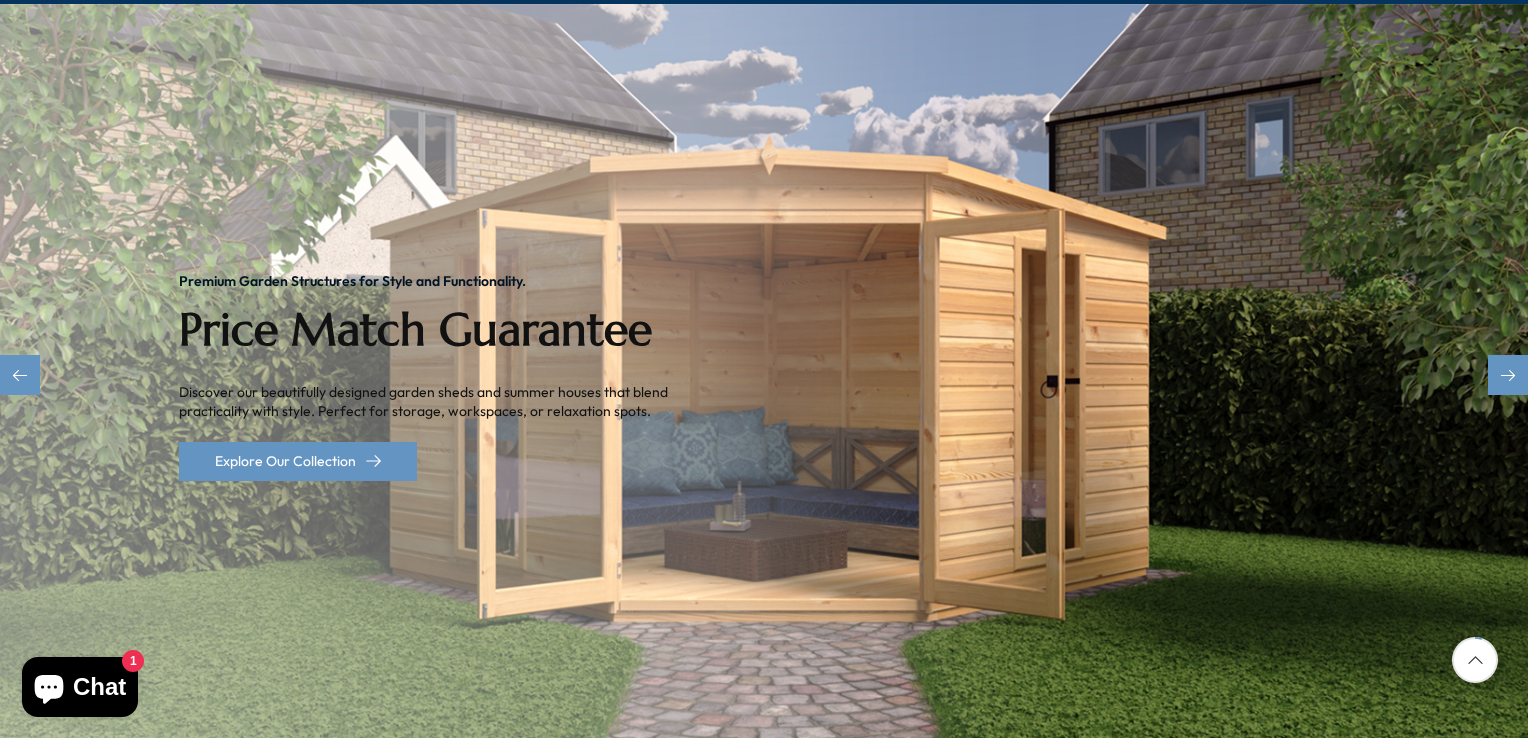 scroll, scrollTop: 280, scrollLeft: 0, axis: vertical 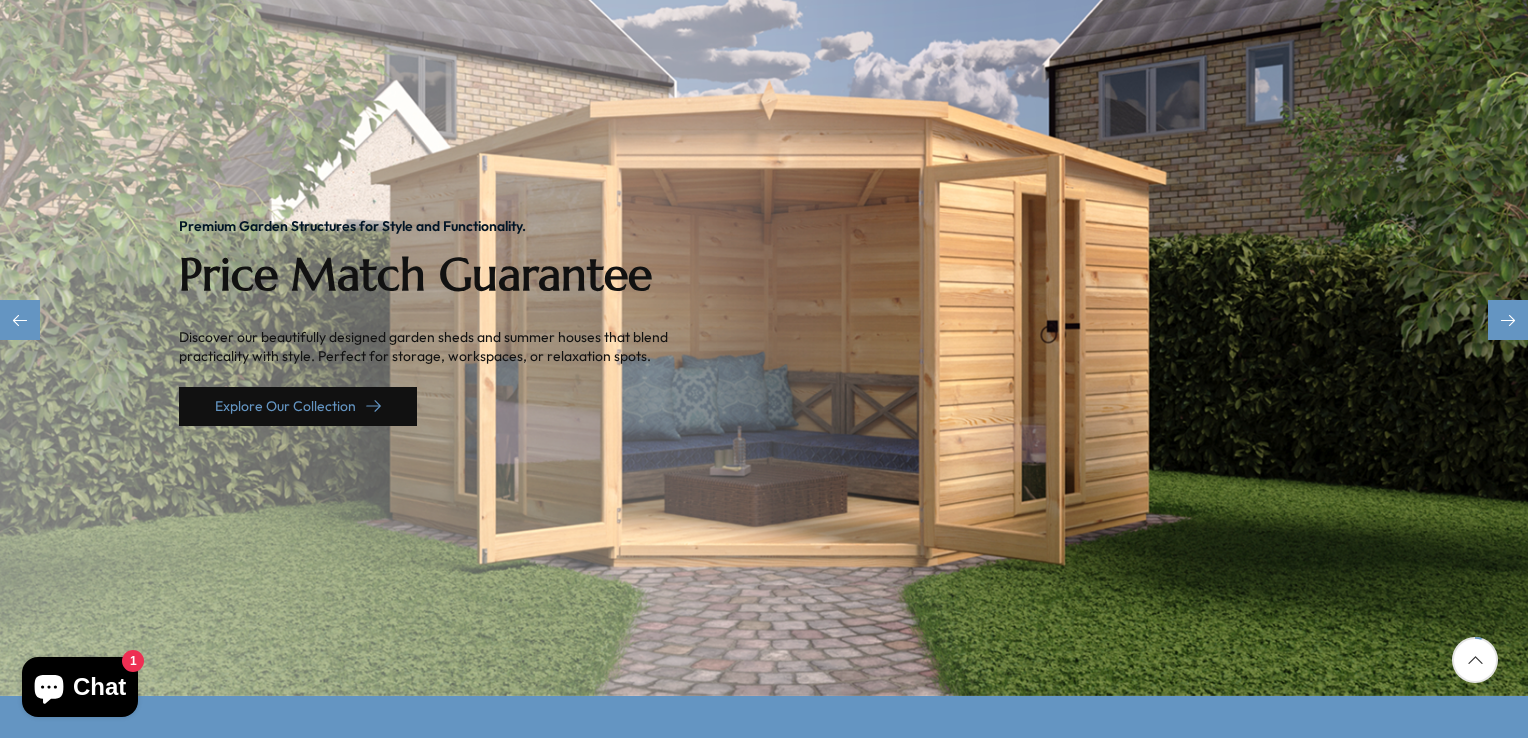 click on "Explore Our Collection" at bounding box center (298, 406) 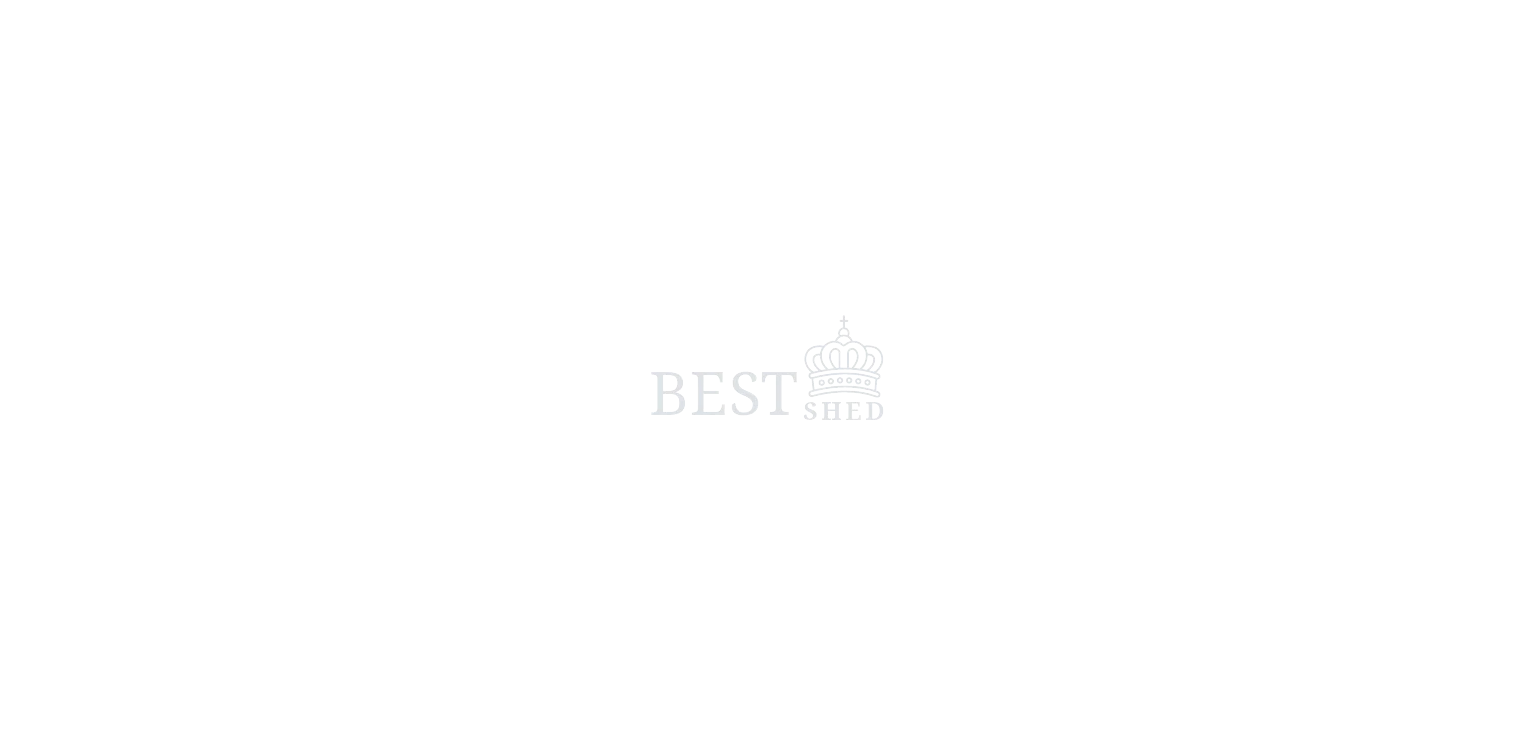 scroll, scrollTop: 0, scrollLeft: 0, axis: both 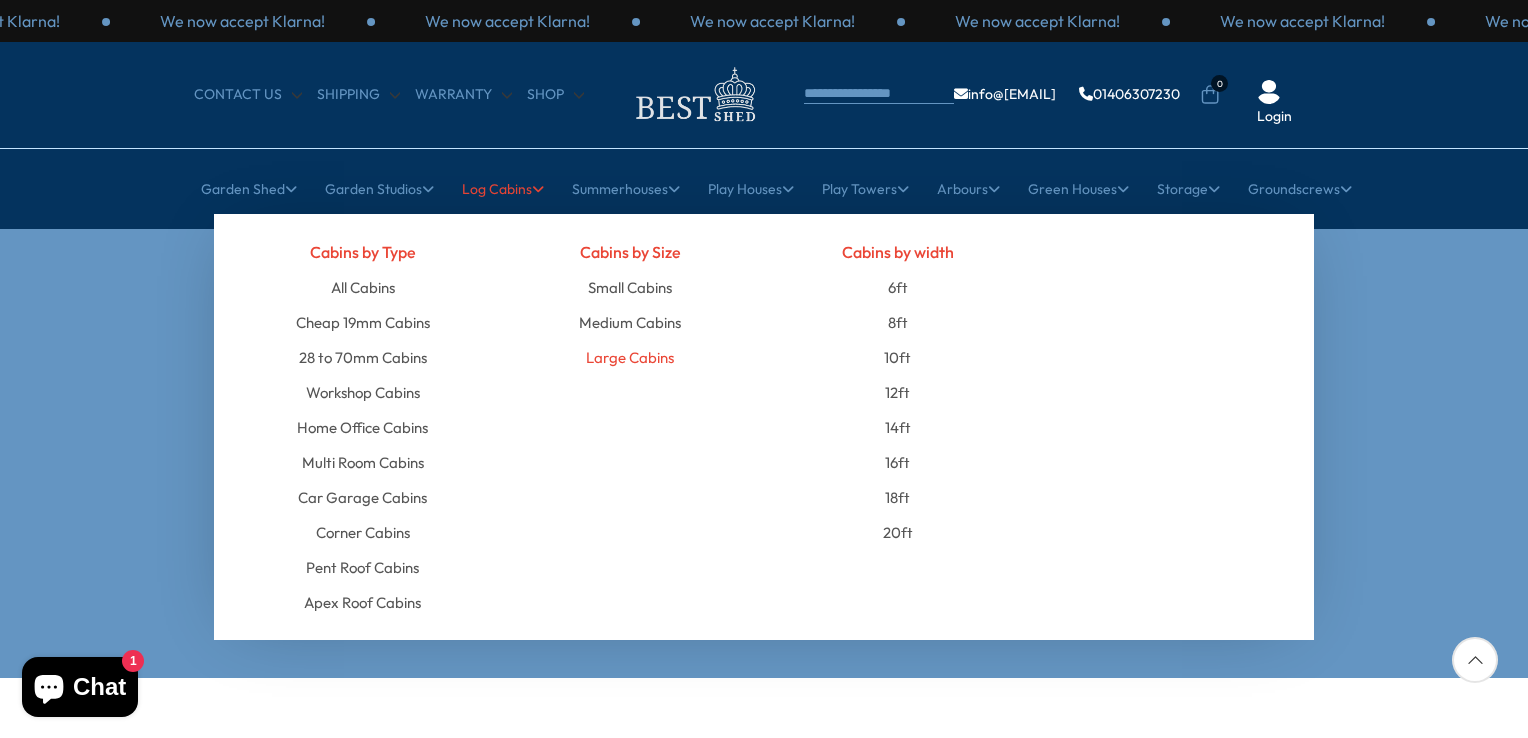 click on "Large Cabins" at bounding box center [630, 357] 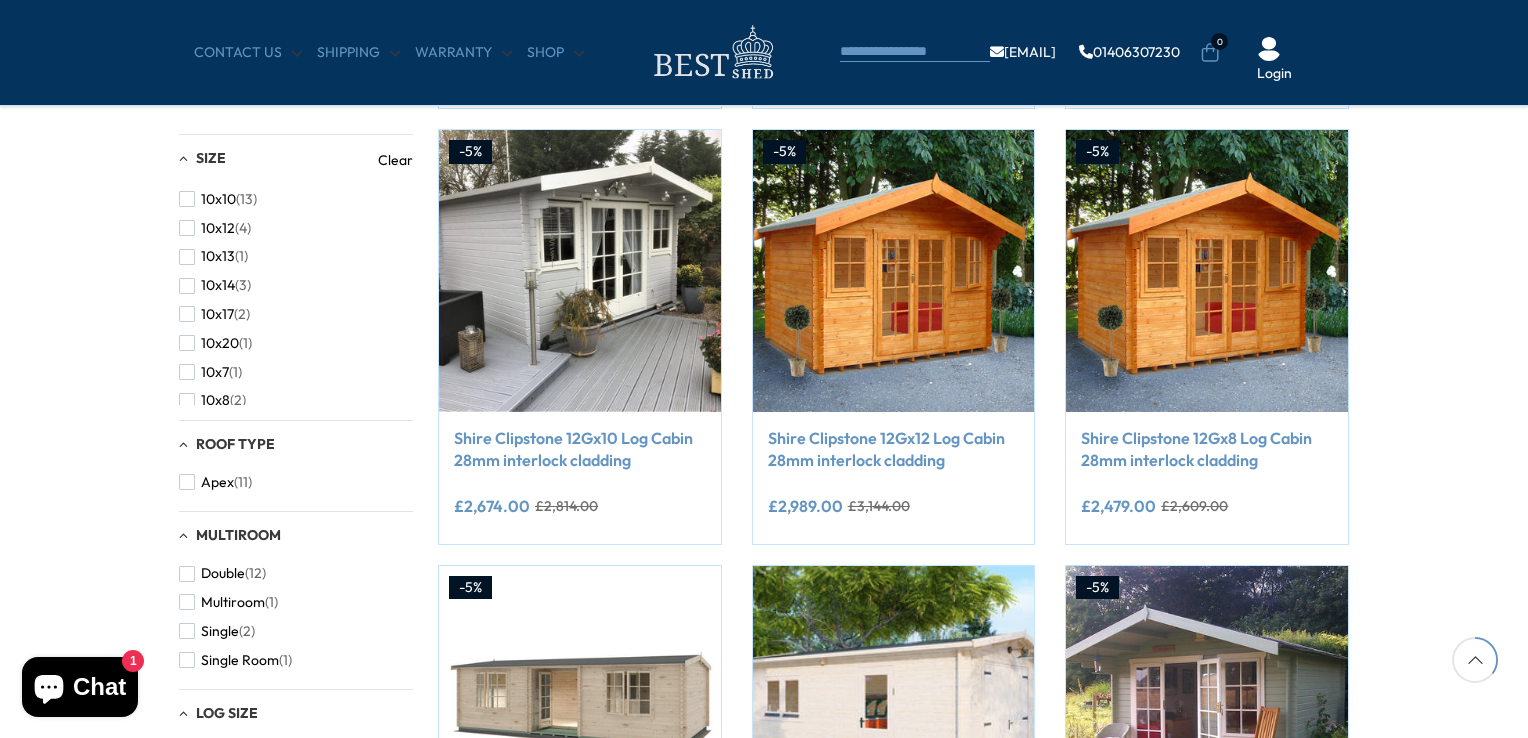 scroll, scrollTop: 840, scrollLeft: 0, axis: vertical 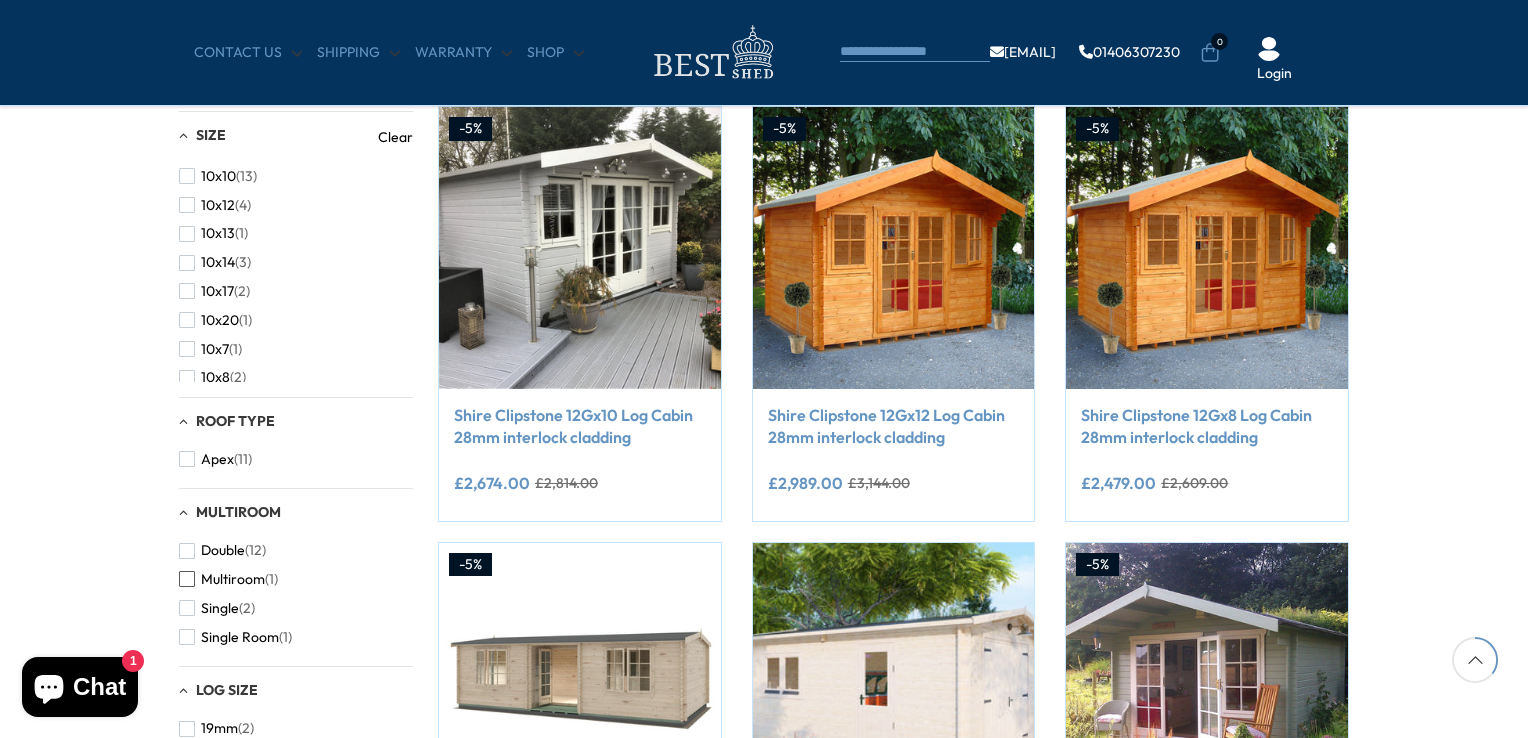 click at bounding box center [187, 579] 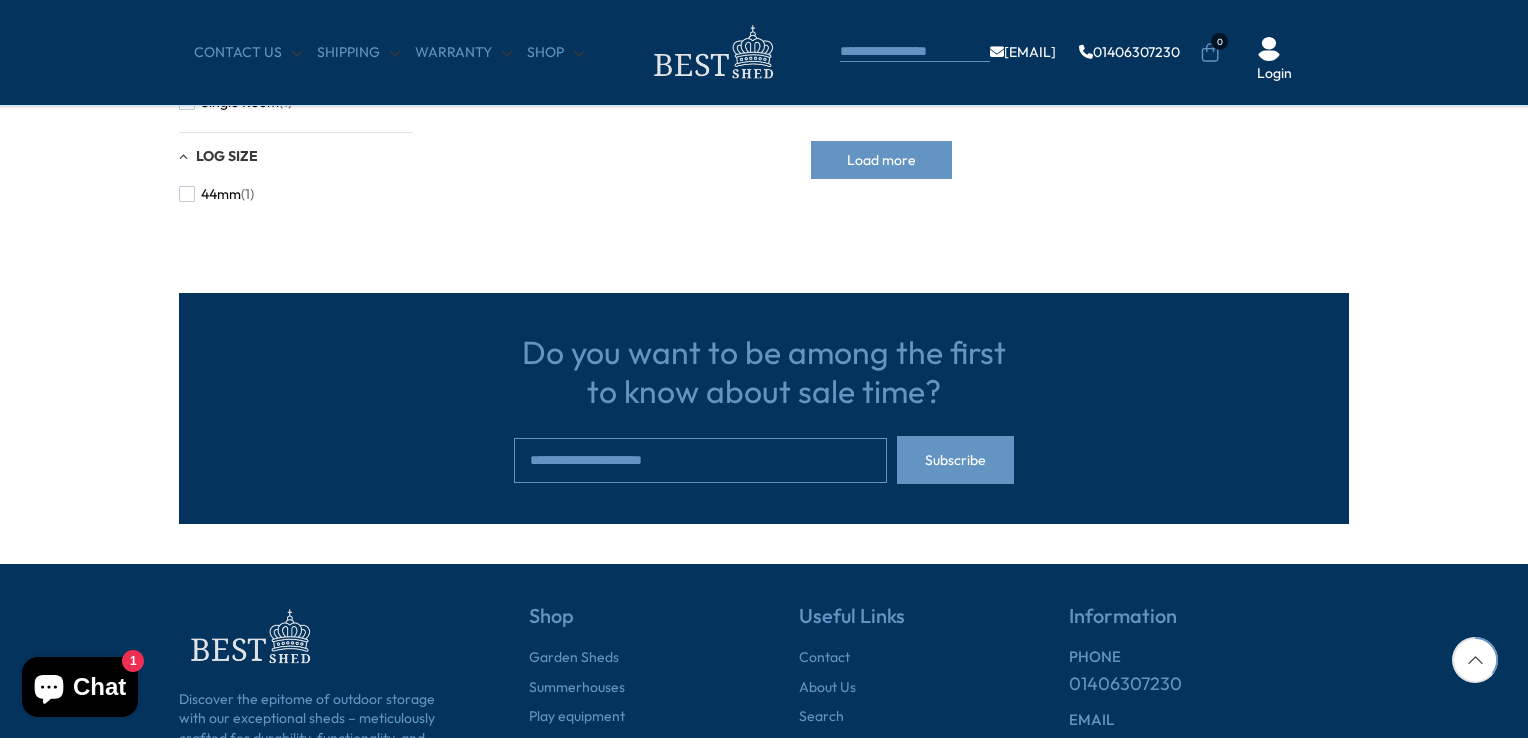 click on "Filters
90  products viewed" at bounding box center (764, -128) 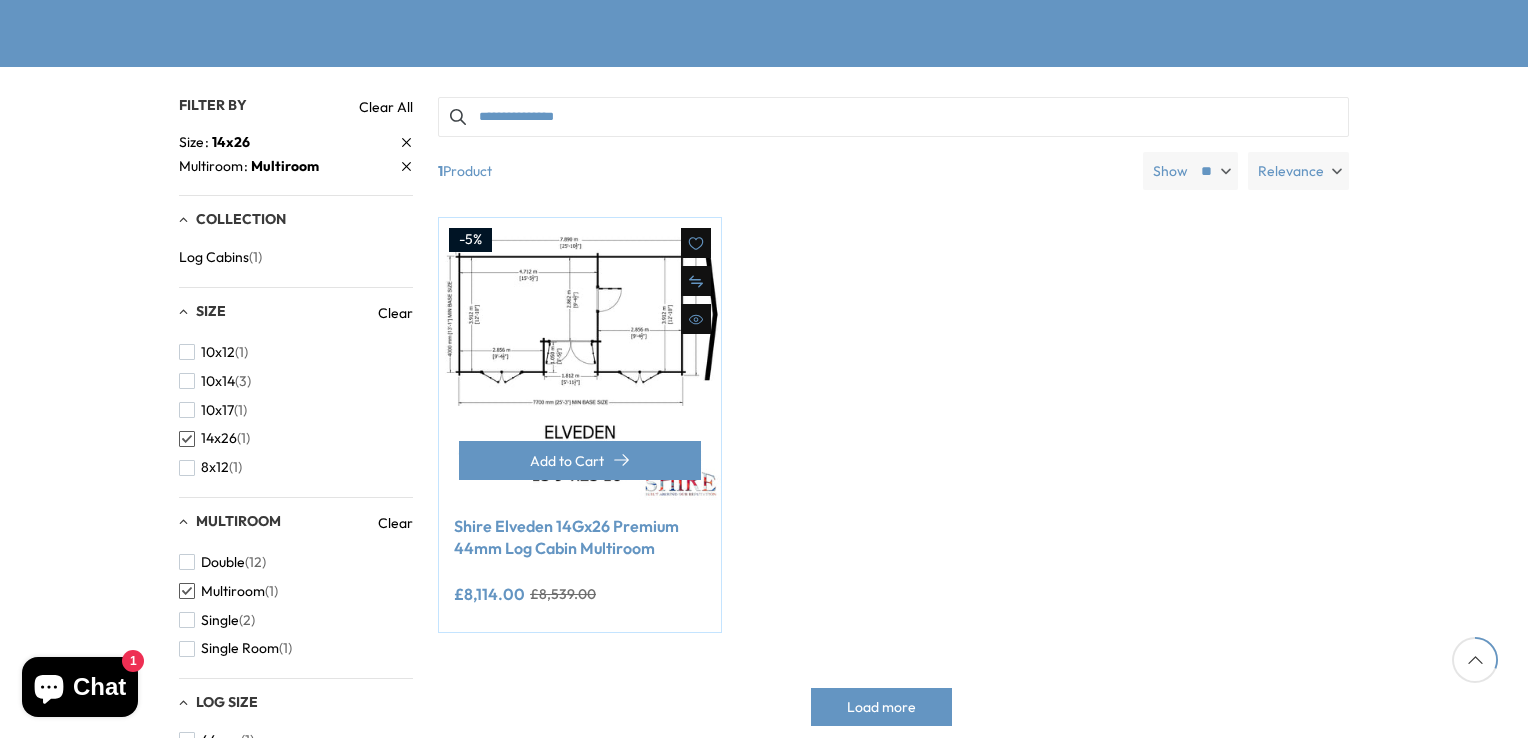 scroll, scrollTop: 360, scrollLeft: 0, axis: vertical 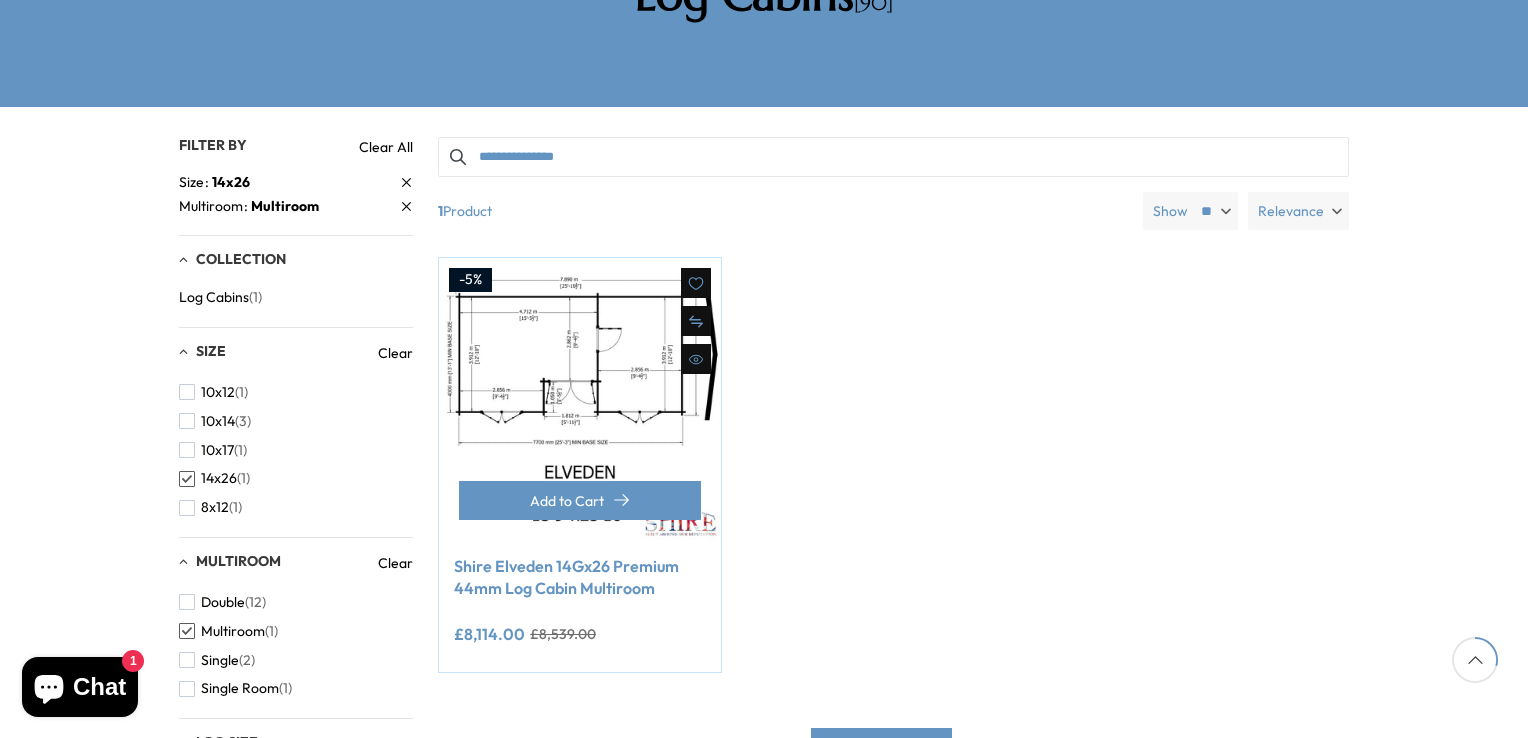 click at bounding box center [580, 399] 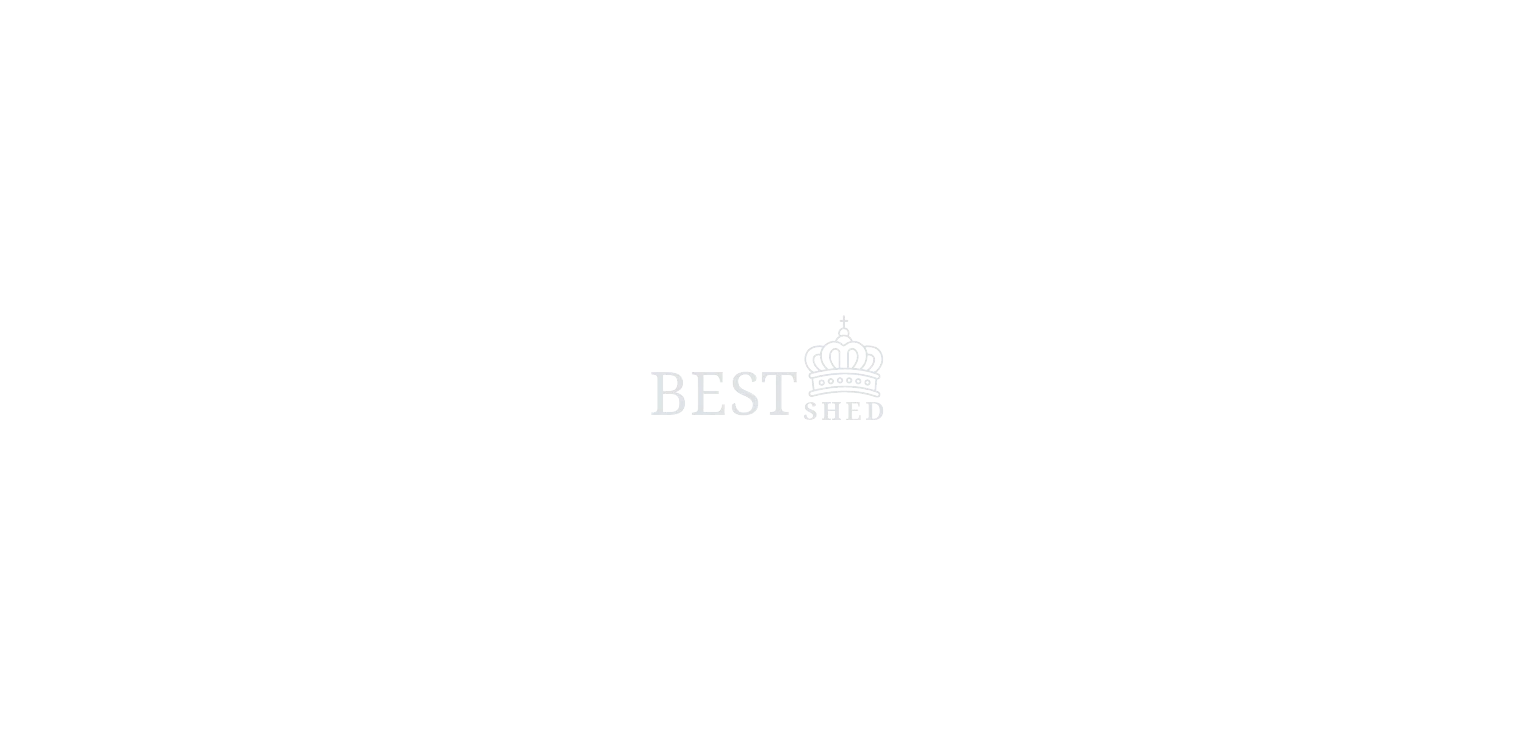 scroll, scrollTop: 0, scrollLeft: 0, axis: both 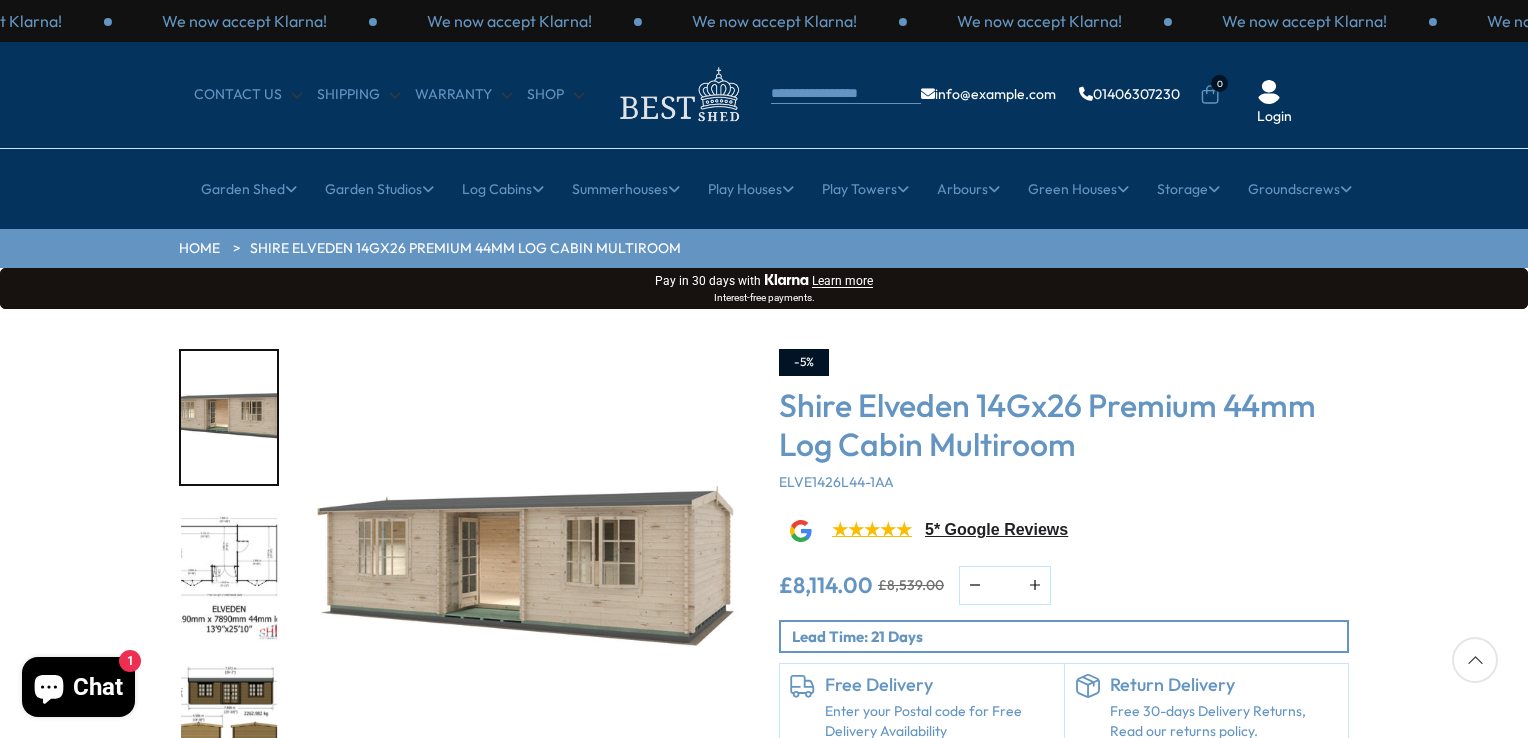 click at bounding box center [524, 574] 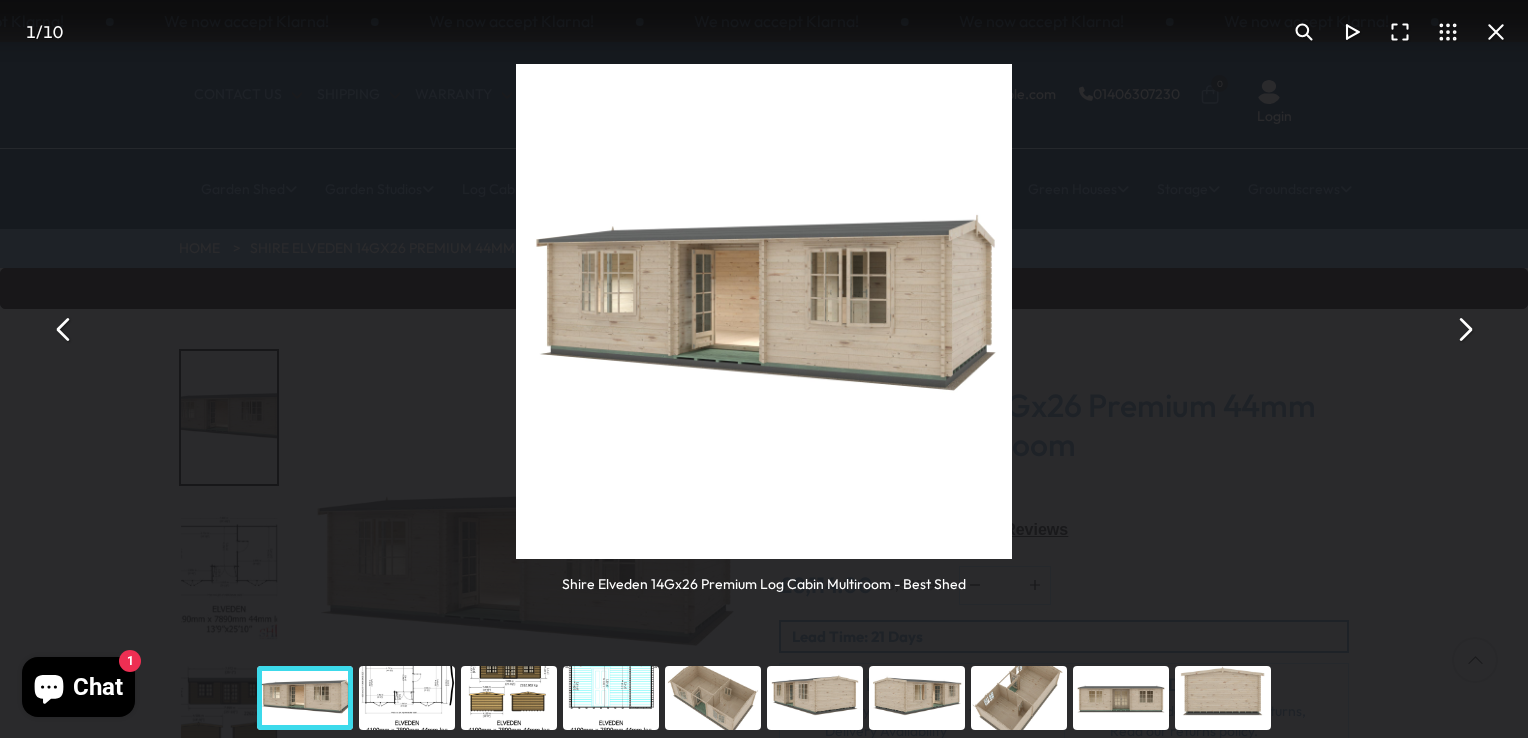 click at bounding box center (407, 698) 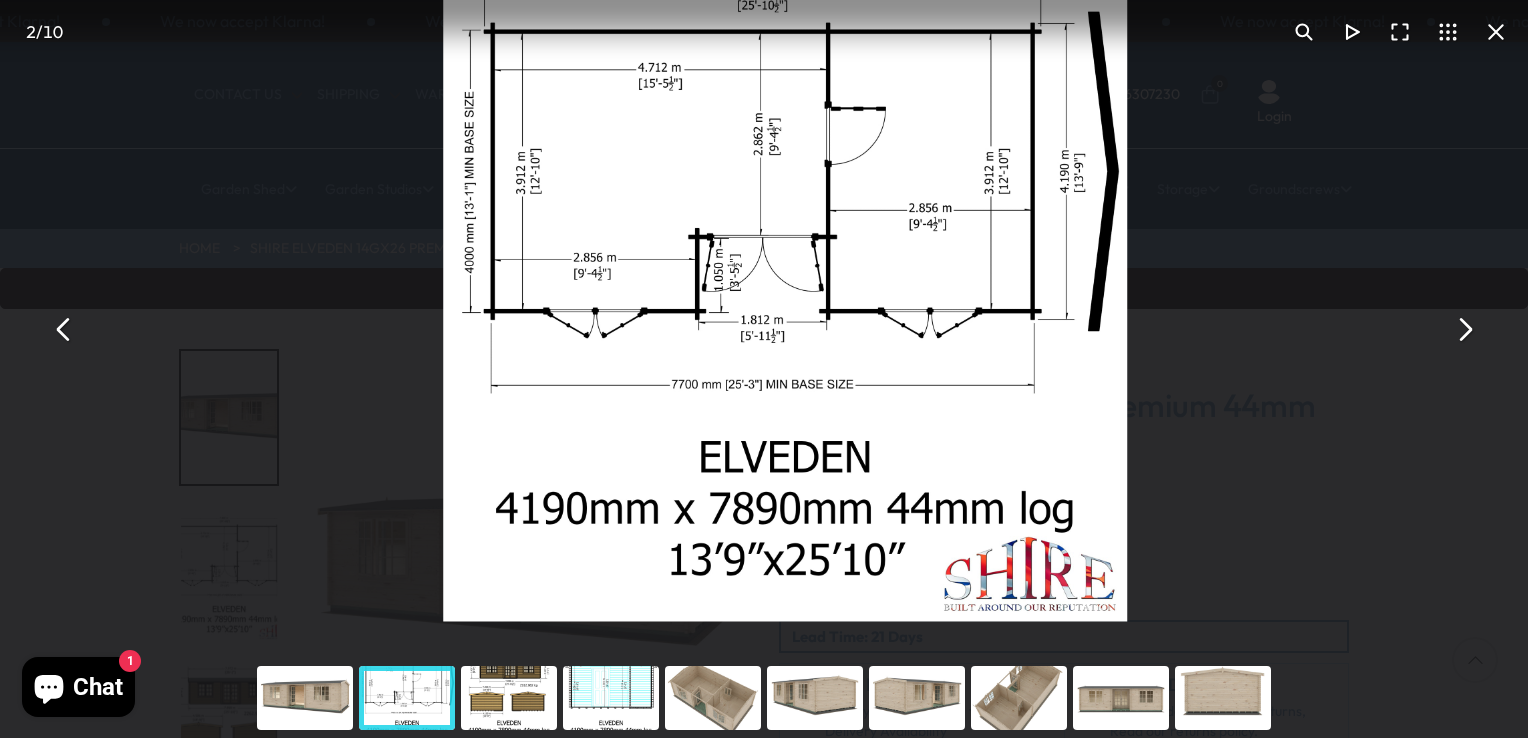 click at bounding box center [786, 279] 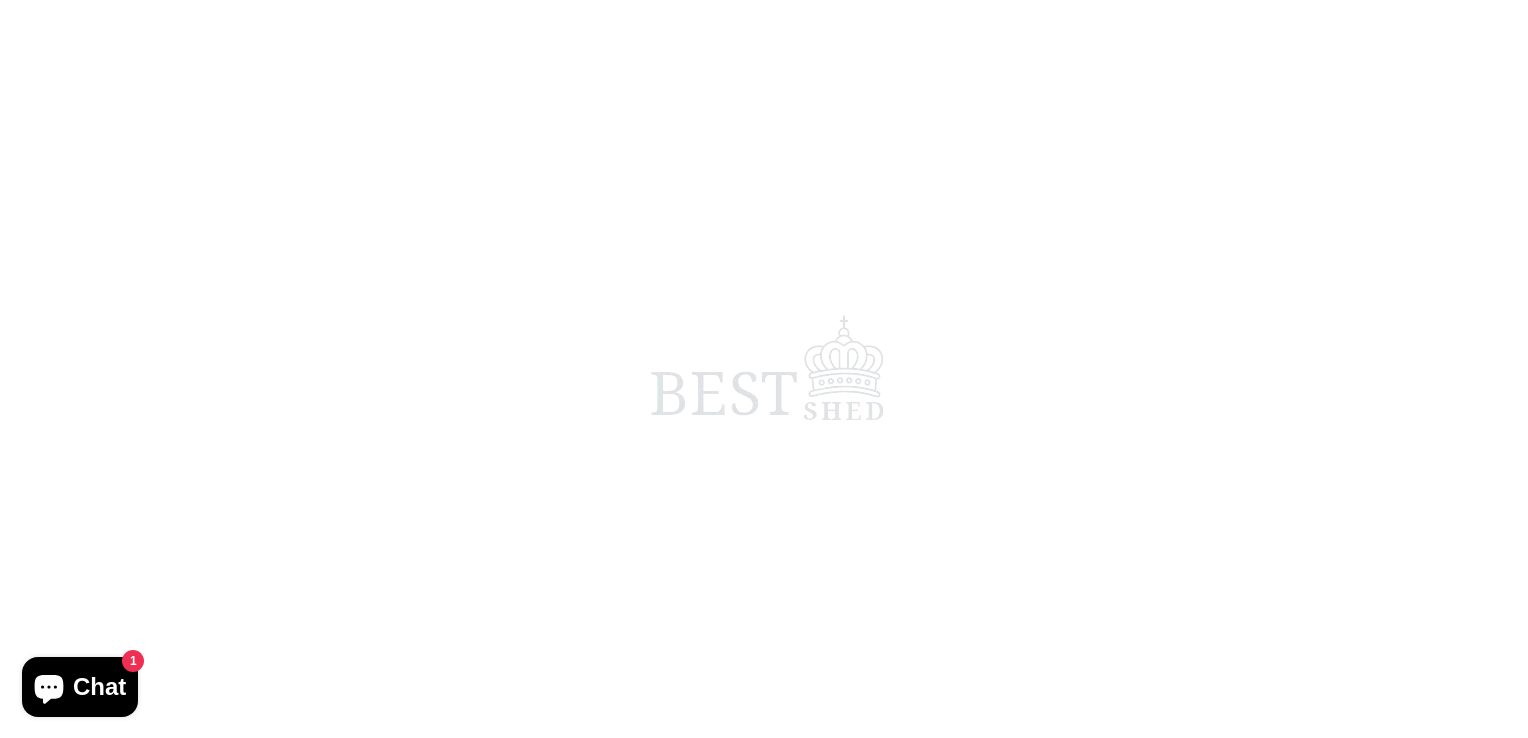 scroll, scrollTop: 360, scrollLeft: 0, axis: vertical 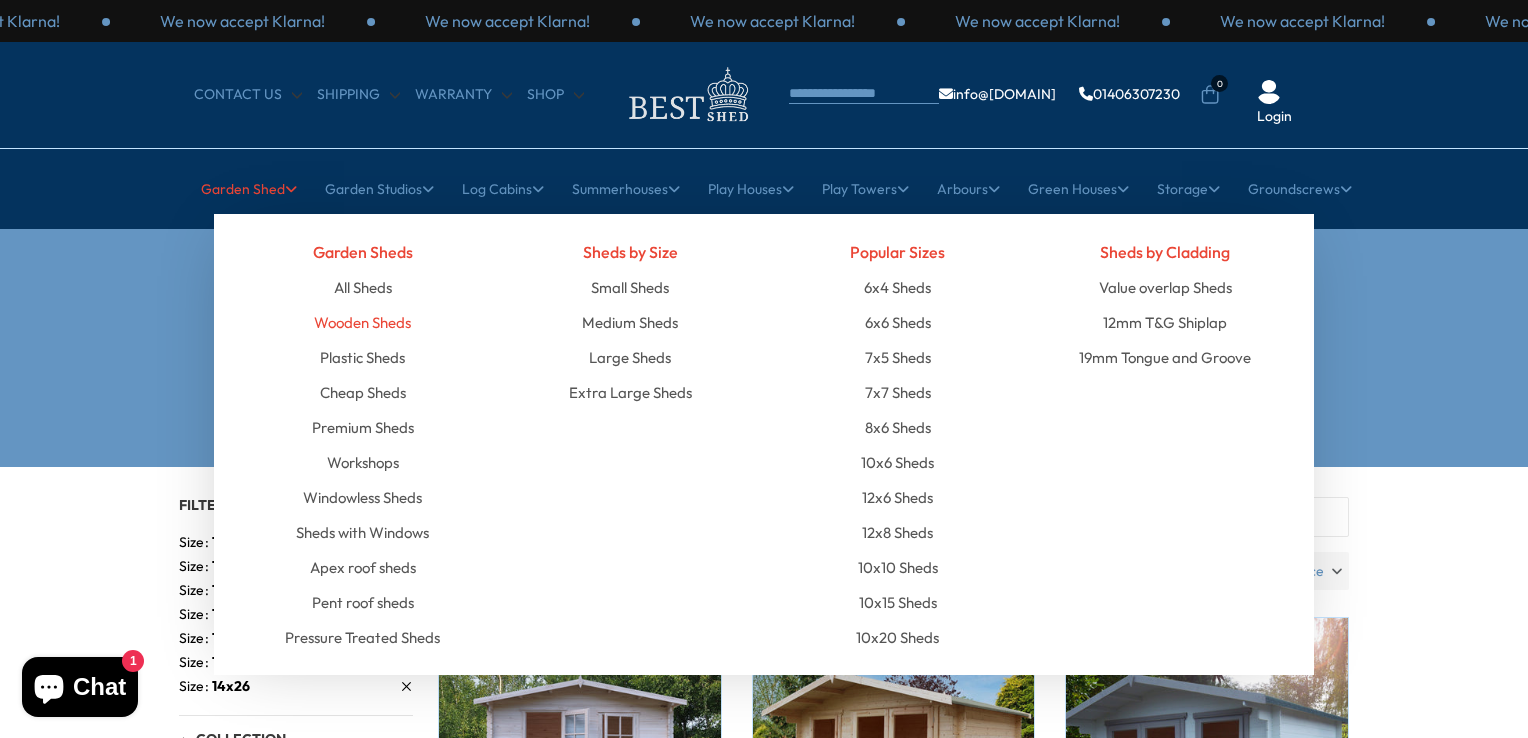 click on "Wooden Sheds" at bounding box center [362, 322] 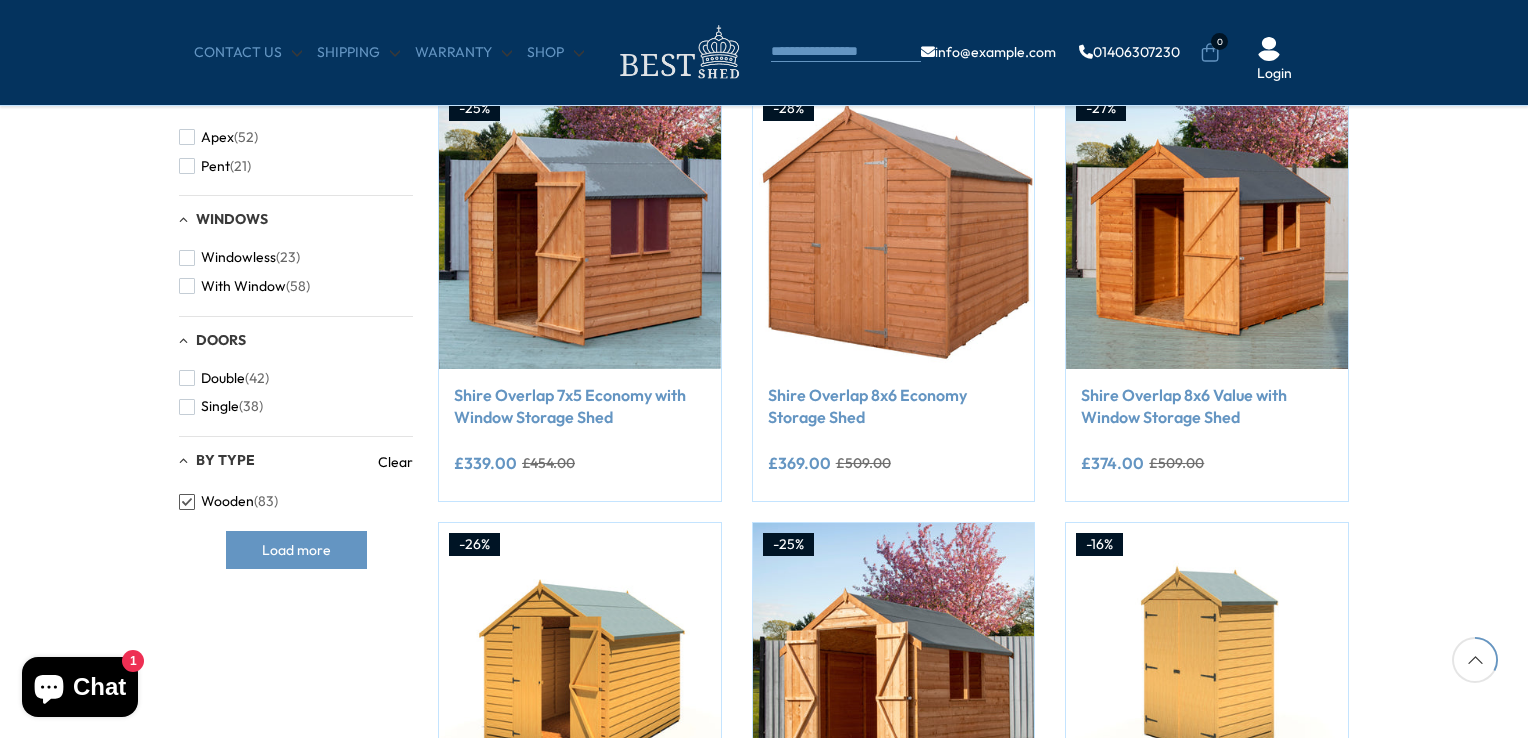scroll, scrollTop: 920, scrollLeft: 0, axis: vertical 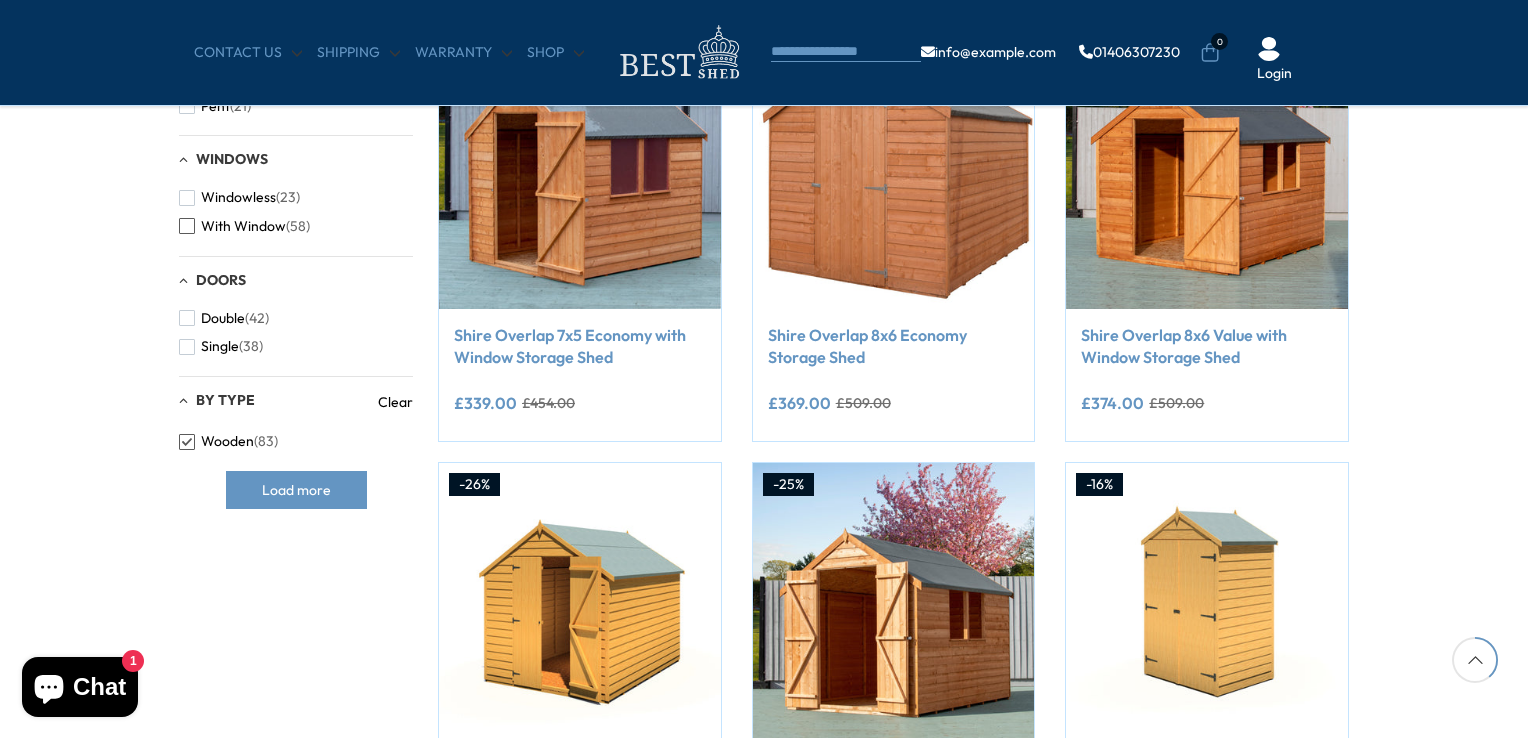 click at bounding box center [187, 226] 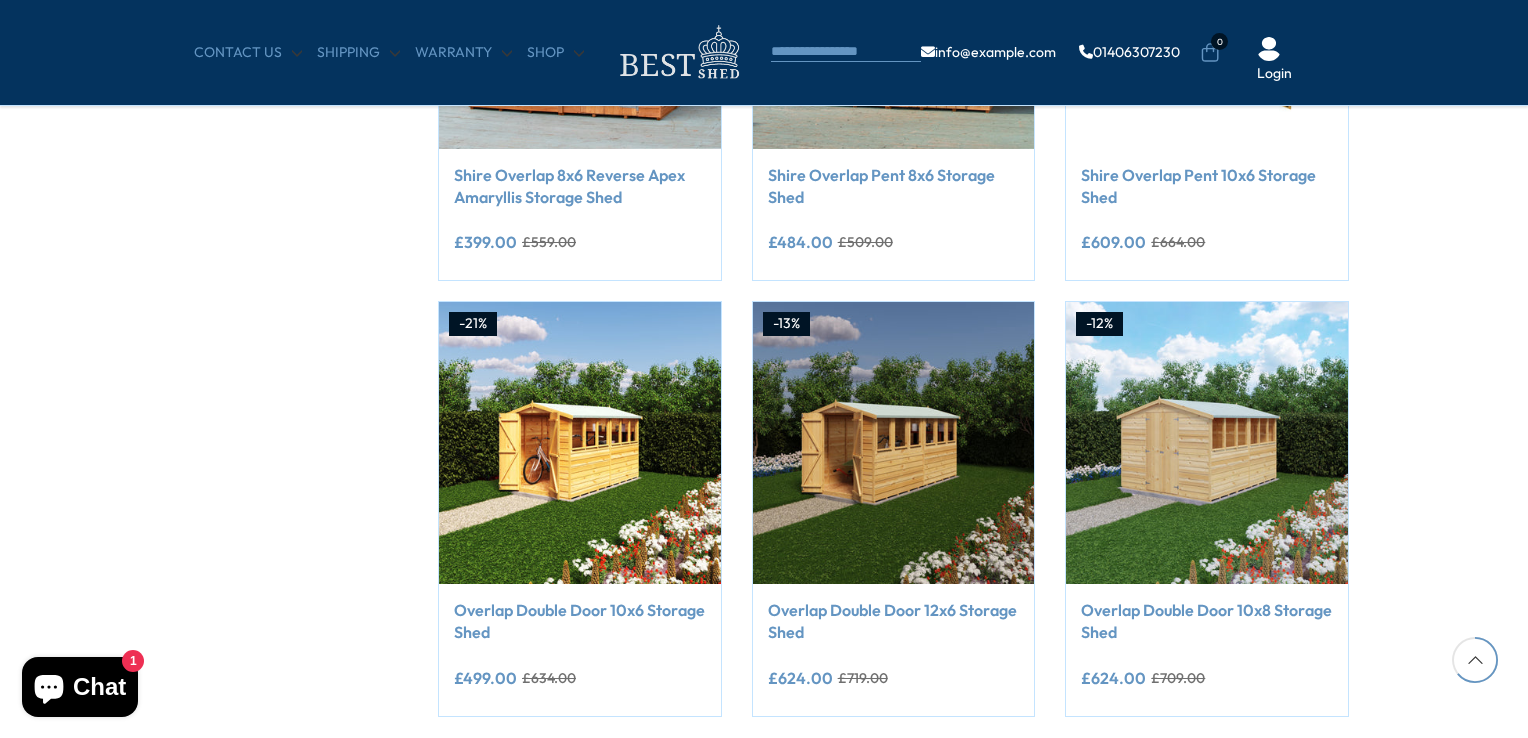 scroll, scrollTop: 1520, scrollLeft: 0, axis: vertical 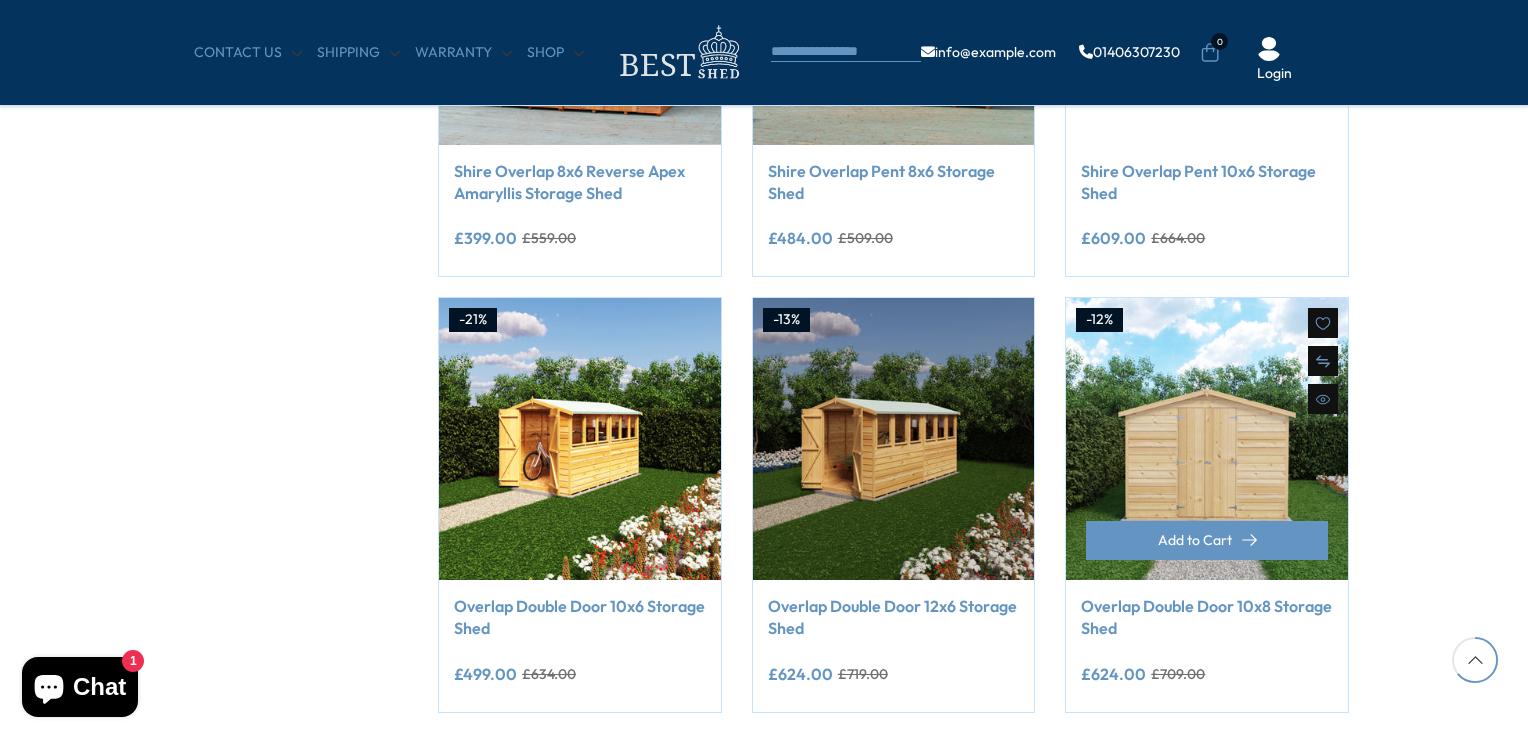 click at bounding box center (1207, 439) 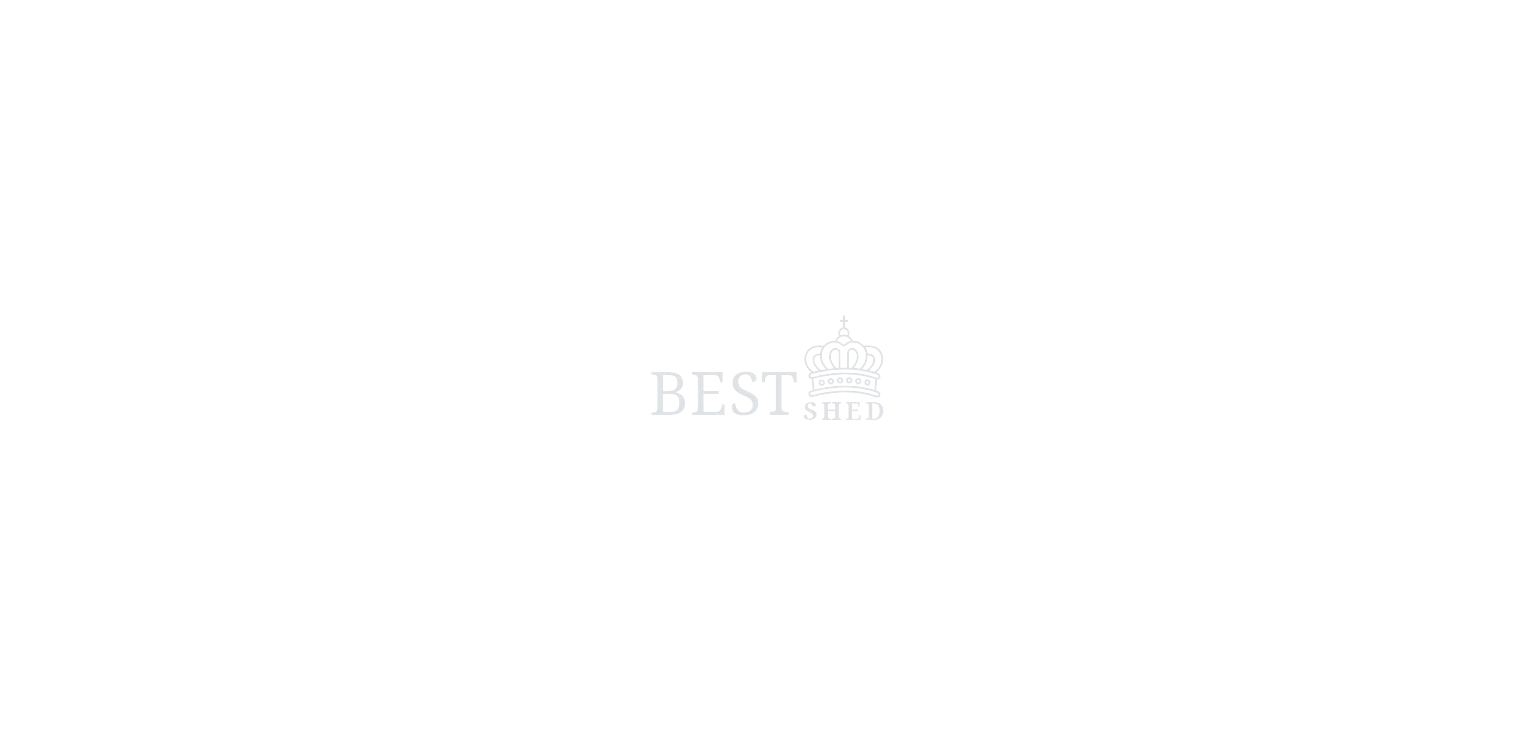 scroll, scrollTop: 0, scrollLeft: 0, axis: both 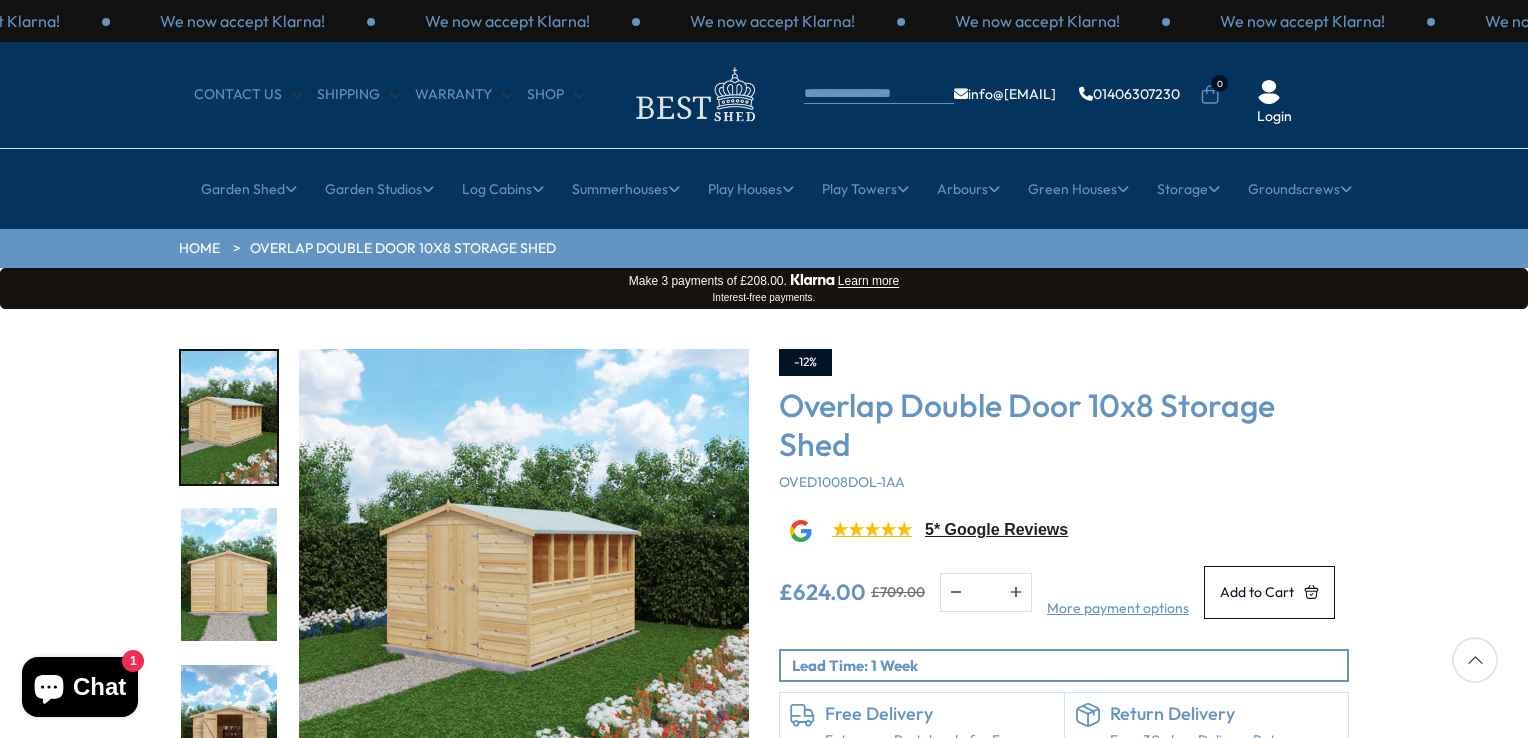 click on "Click To Expand
Click To Expand
Click To Expand
Click To Expand
Click To Expand
Click To Expand
Click To Expand" at bounding box center [764, 611] 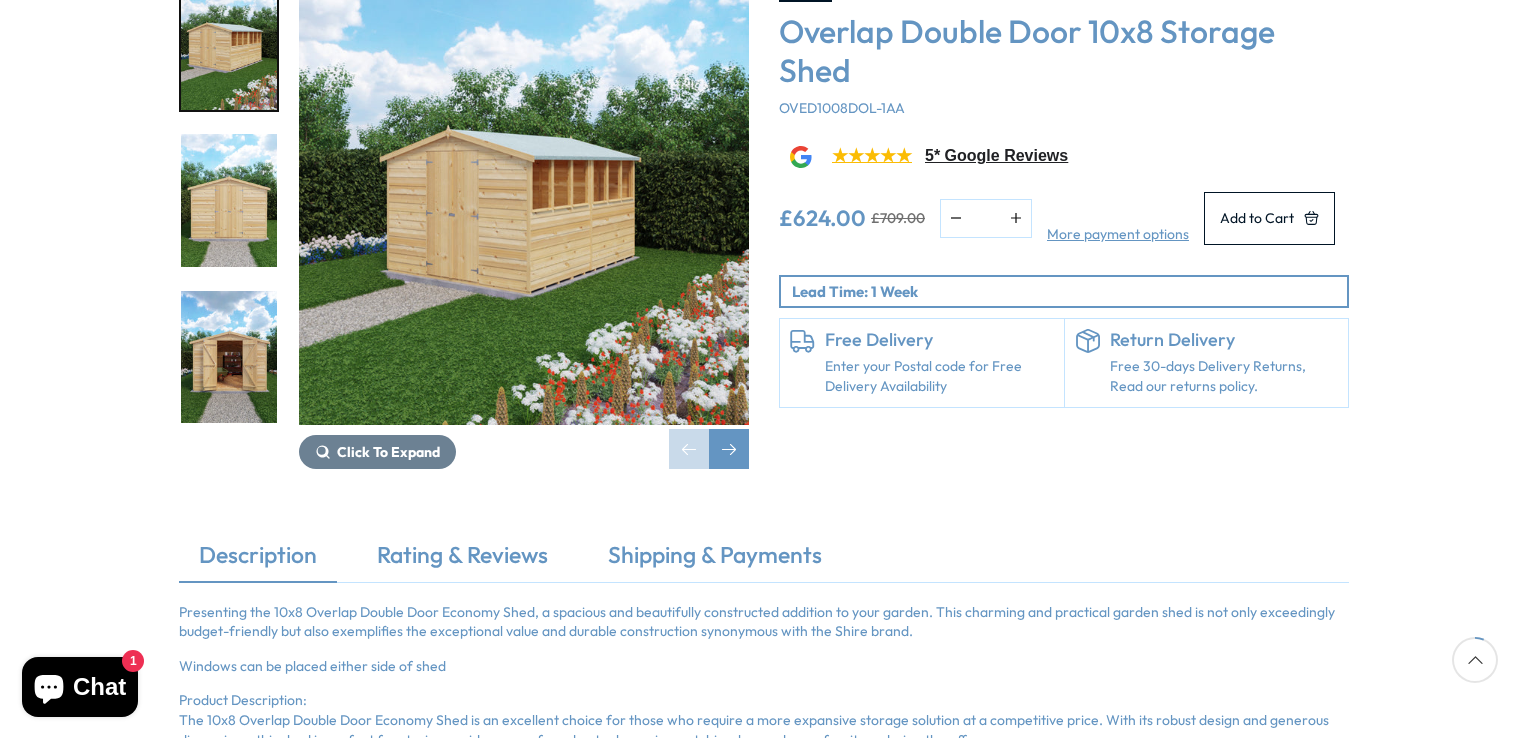 scroll, scrollTop: 280, scrollLeft: 0, axis: vertical 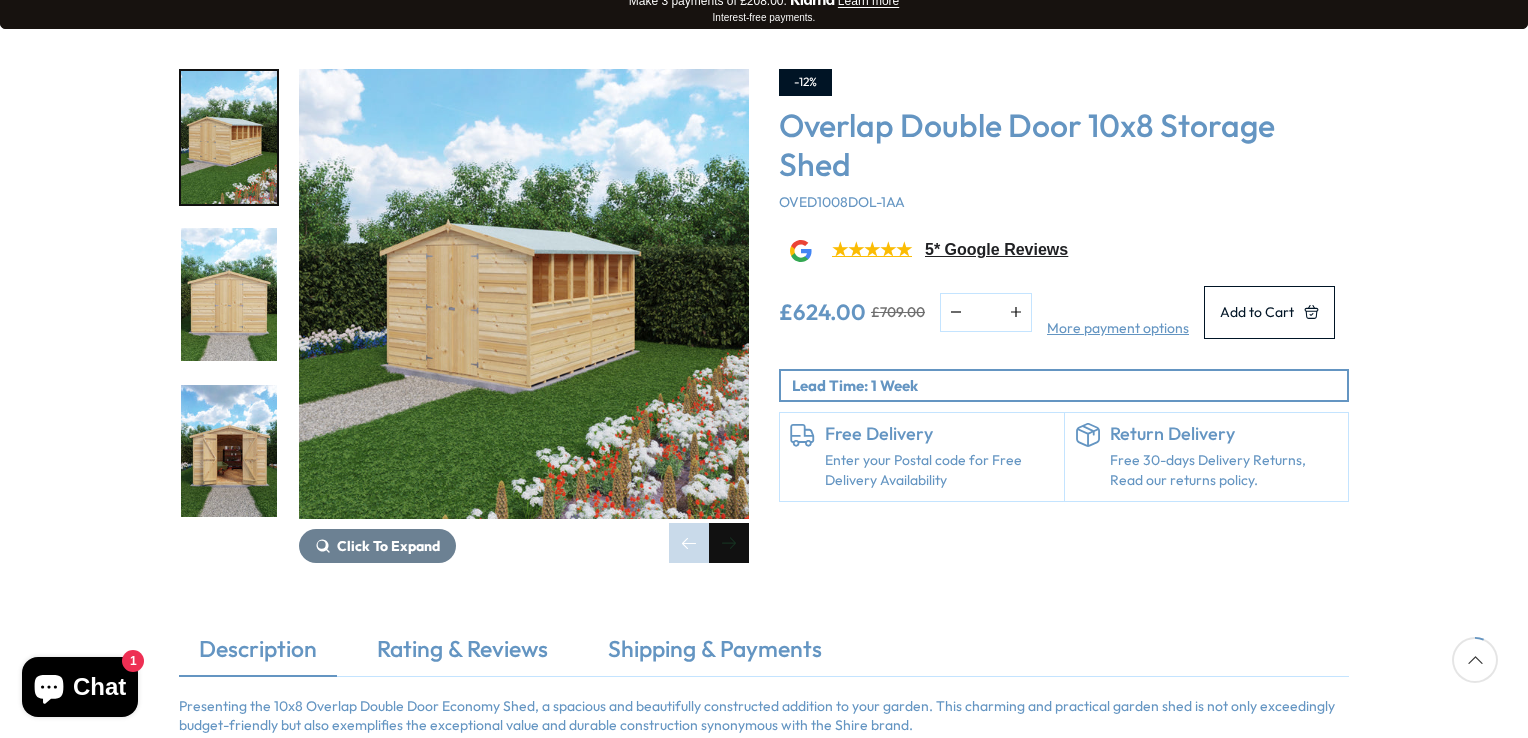 click at bounding box center [729, 543] 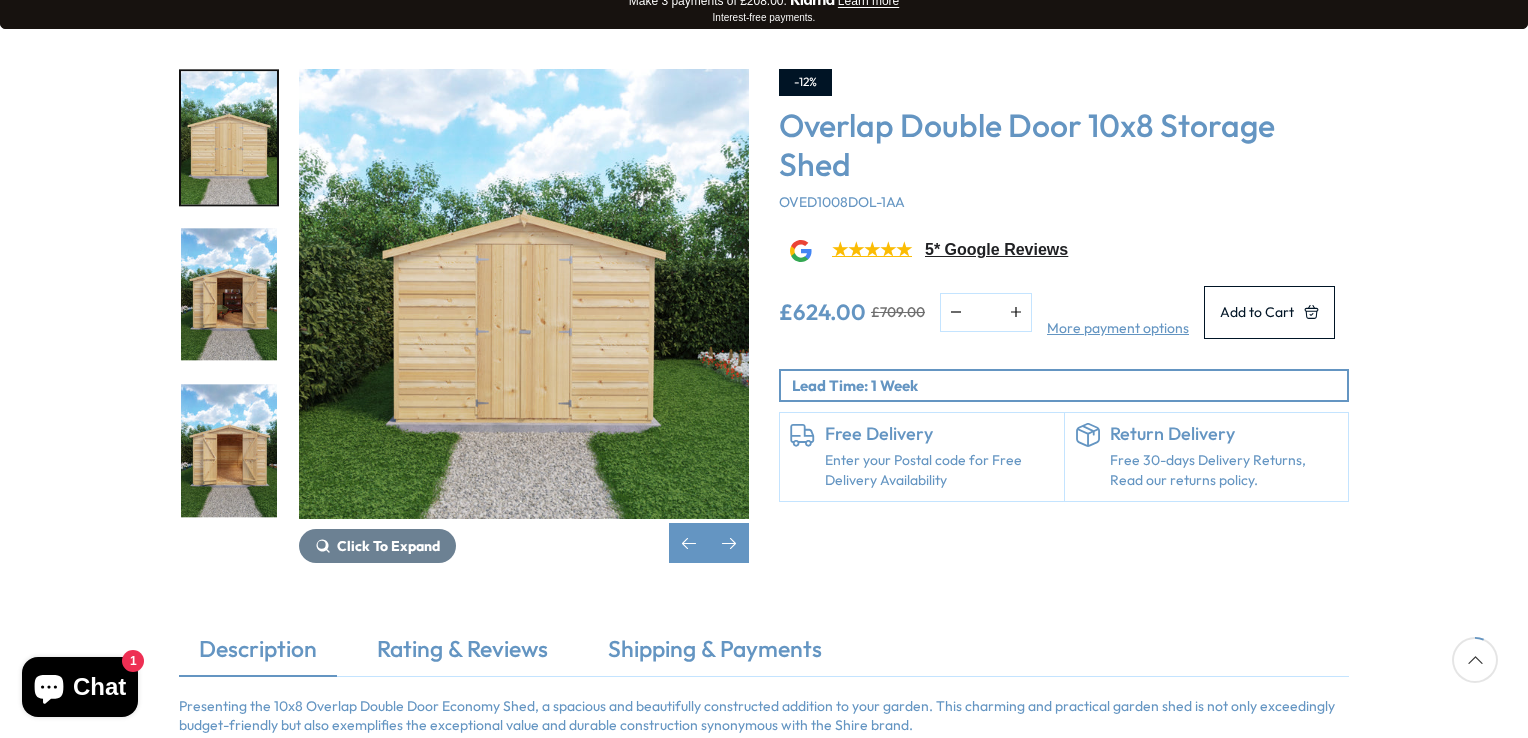 click at bounding box center [229, 294] 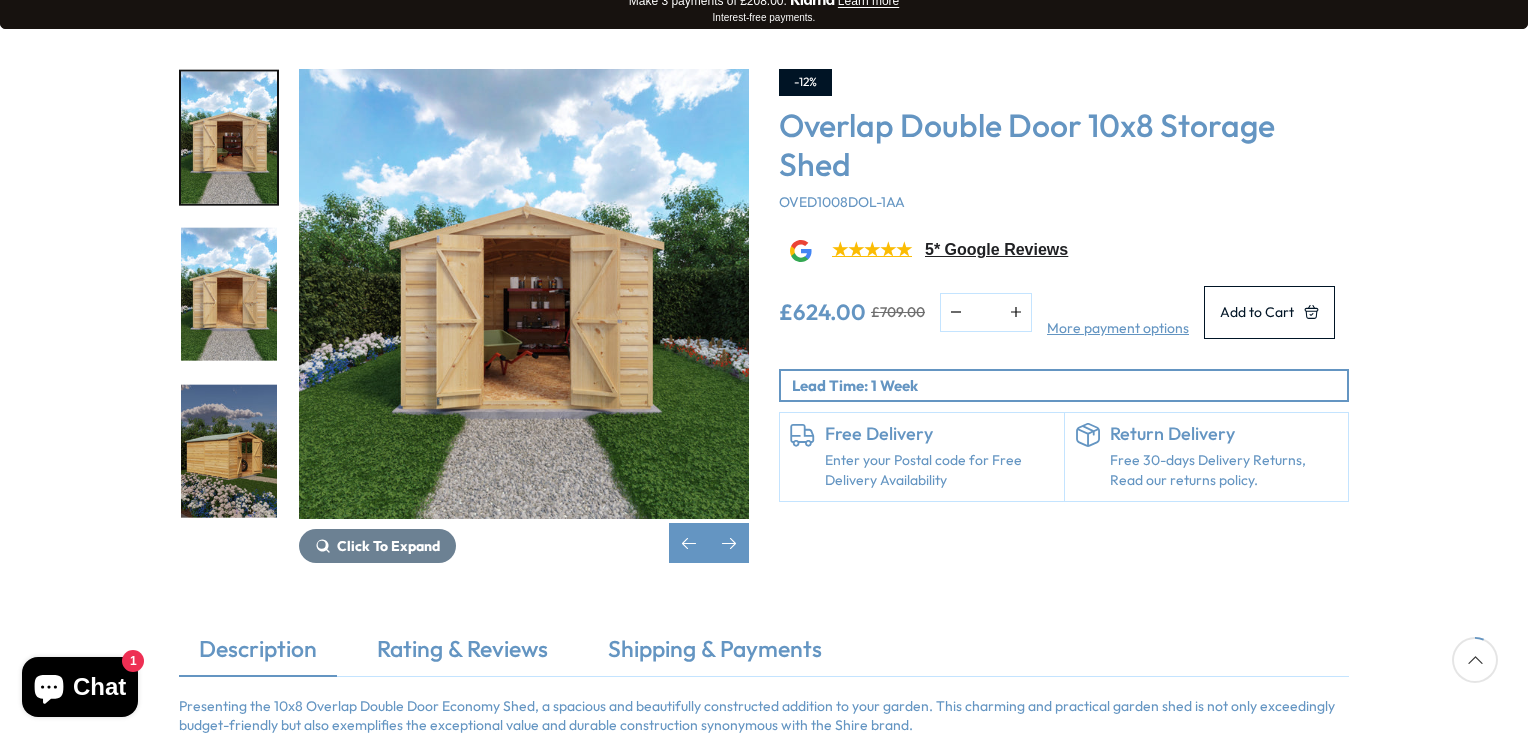 click at bounding box center (229, 294) 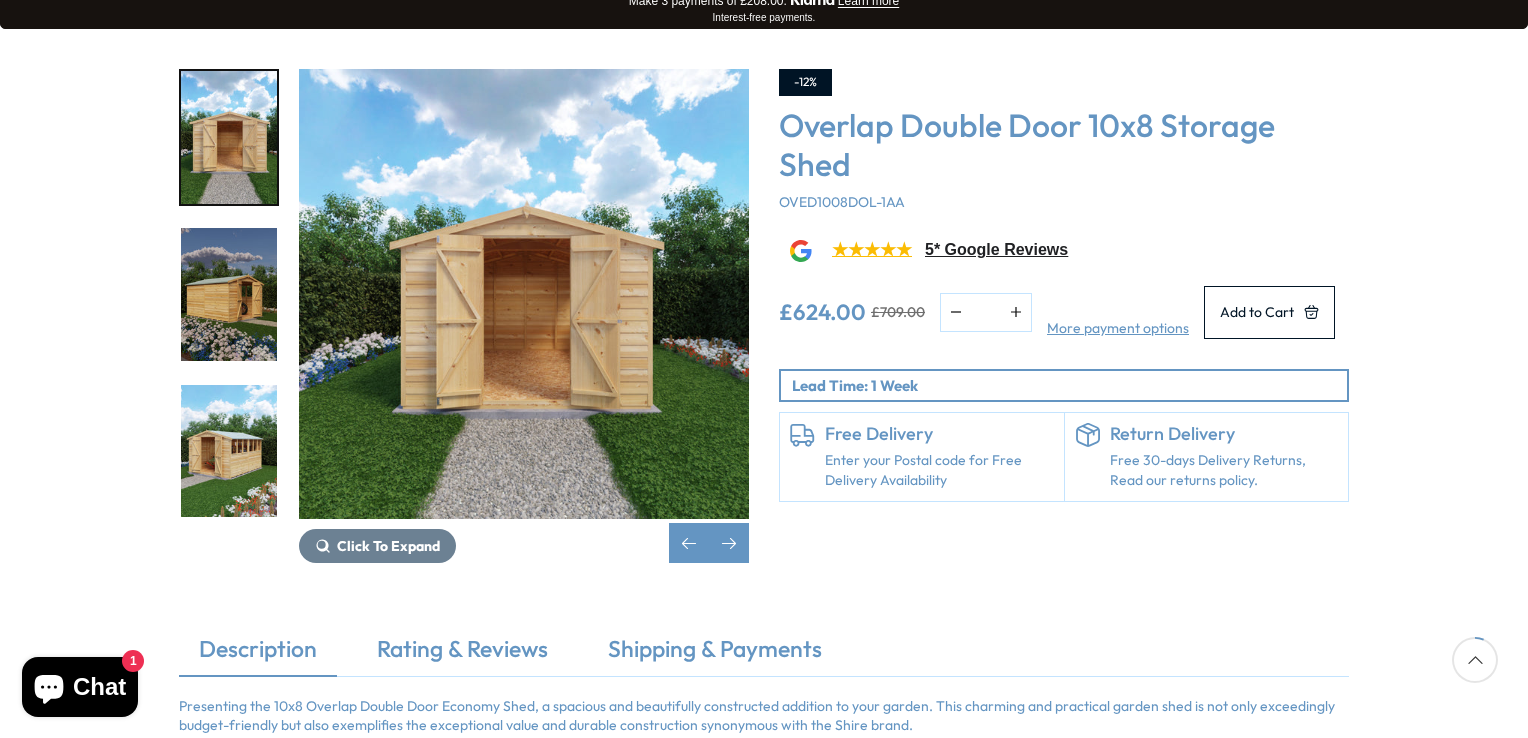 click at bounding box center (229, 294) 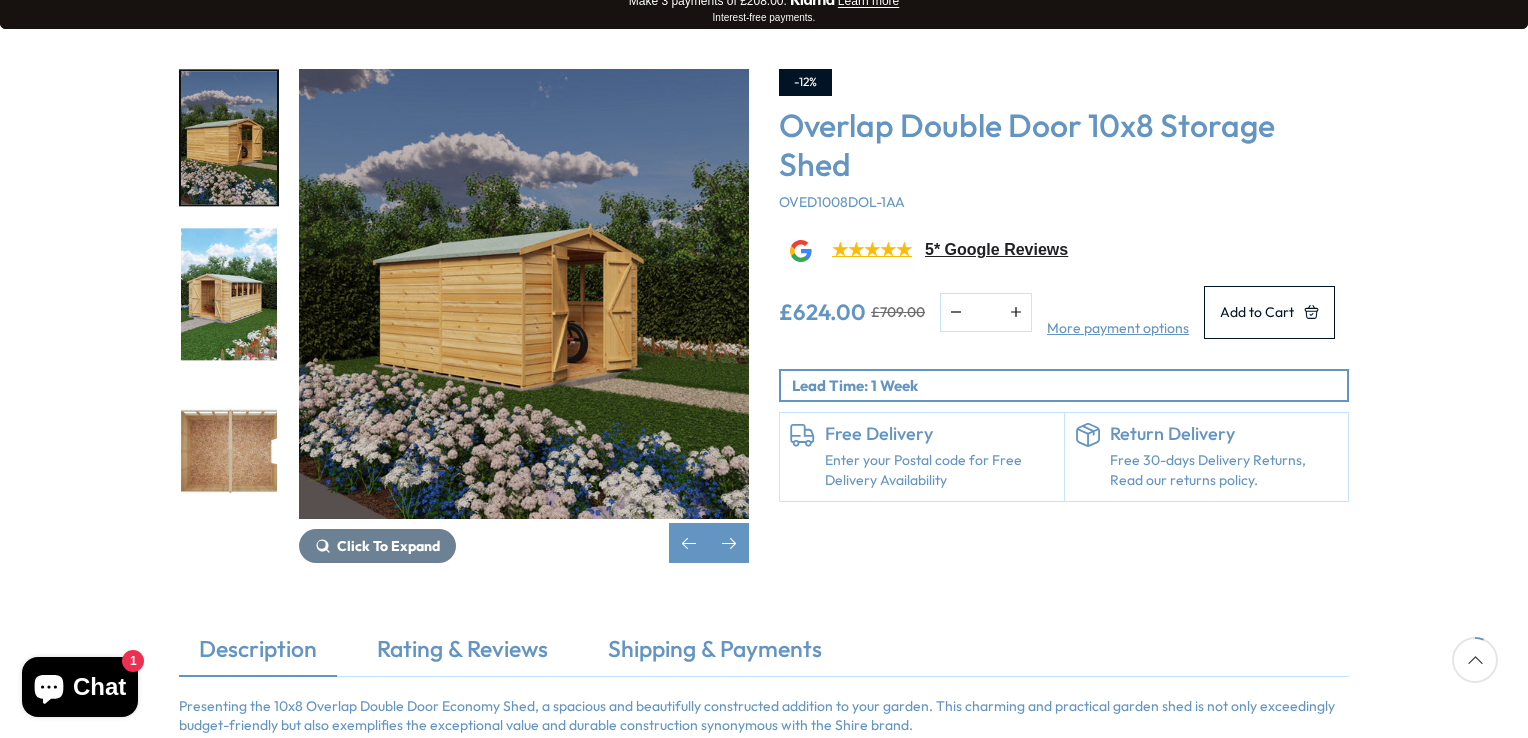 click at bounding box center (229, 294) 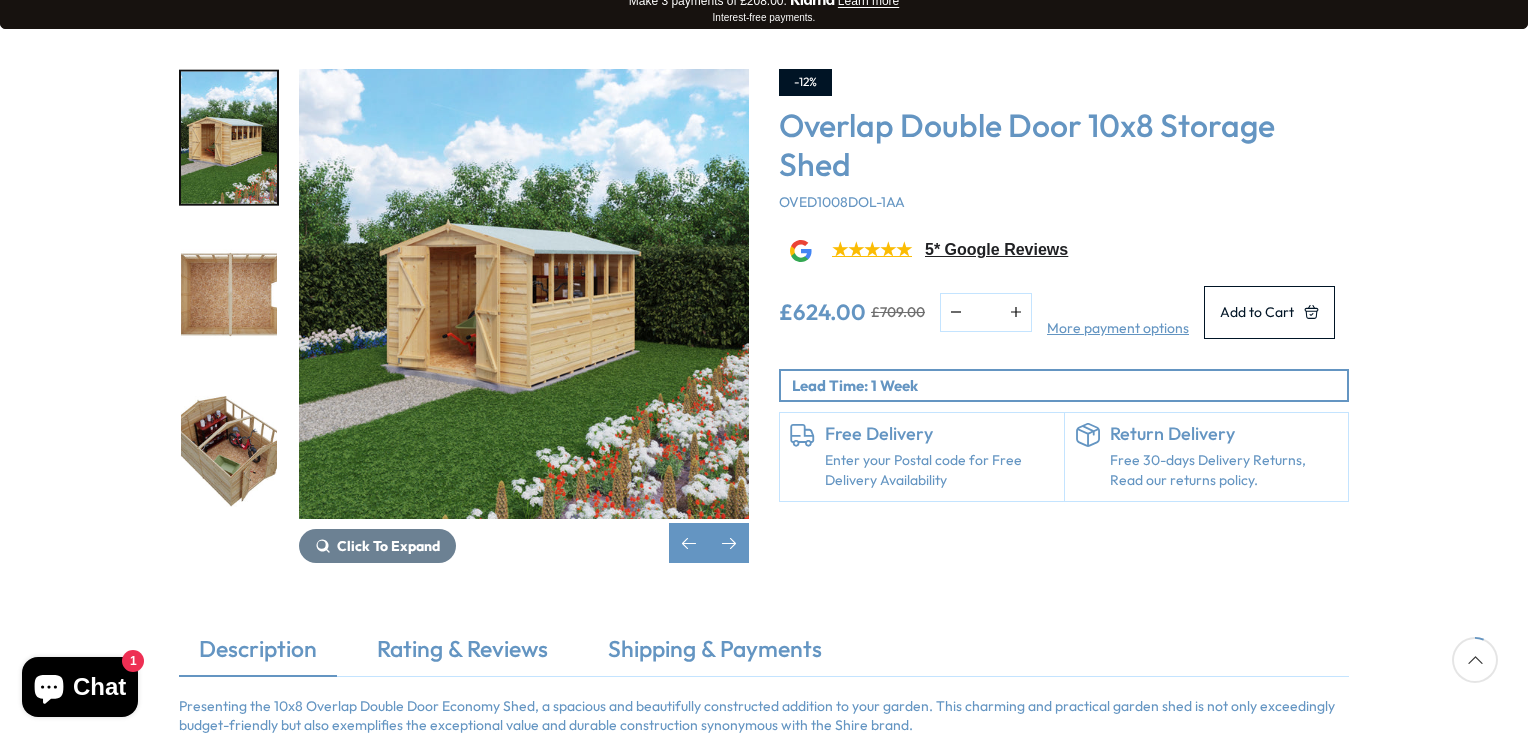 click at bounding box center [229, 294] 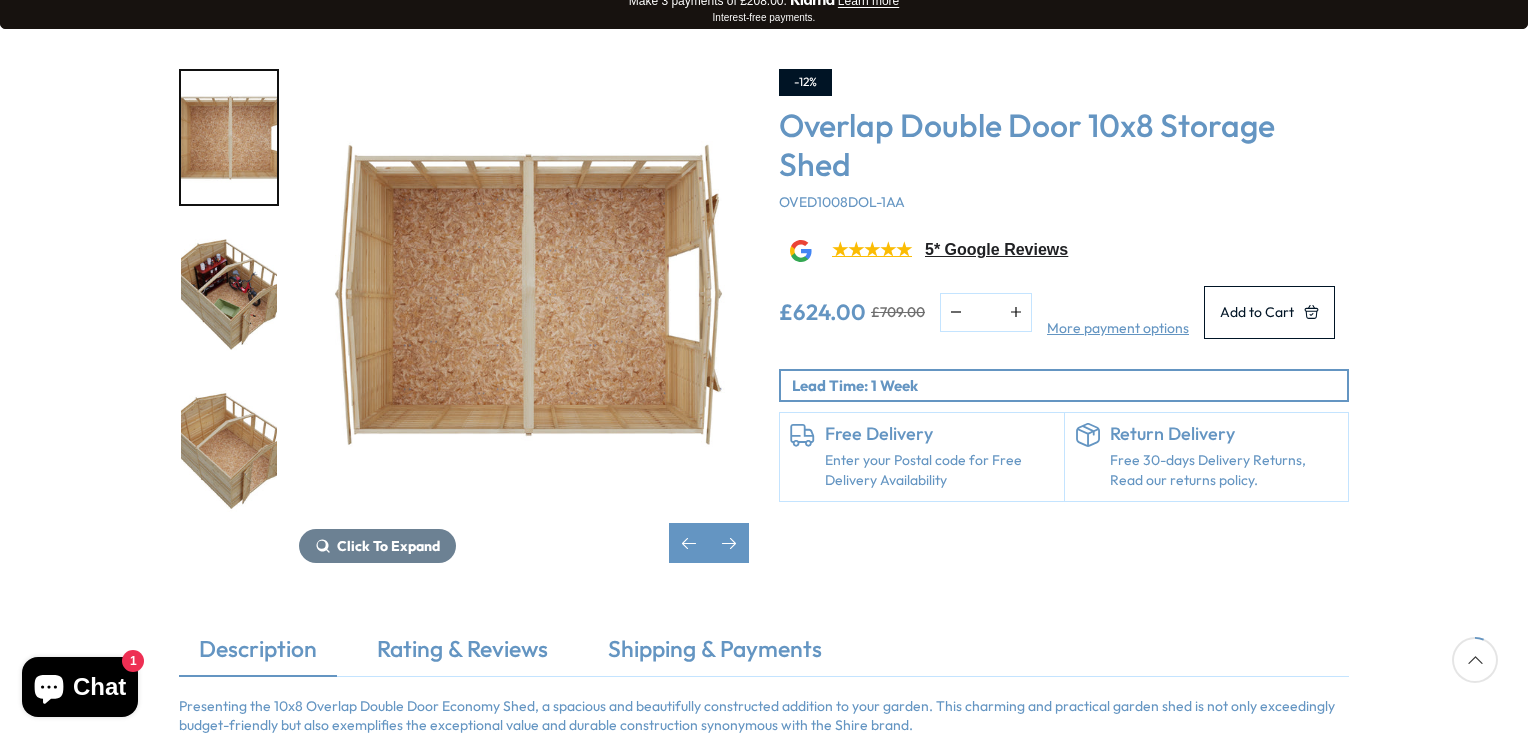 click at bounding box center (229, 294) 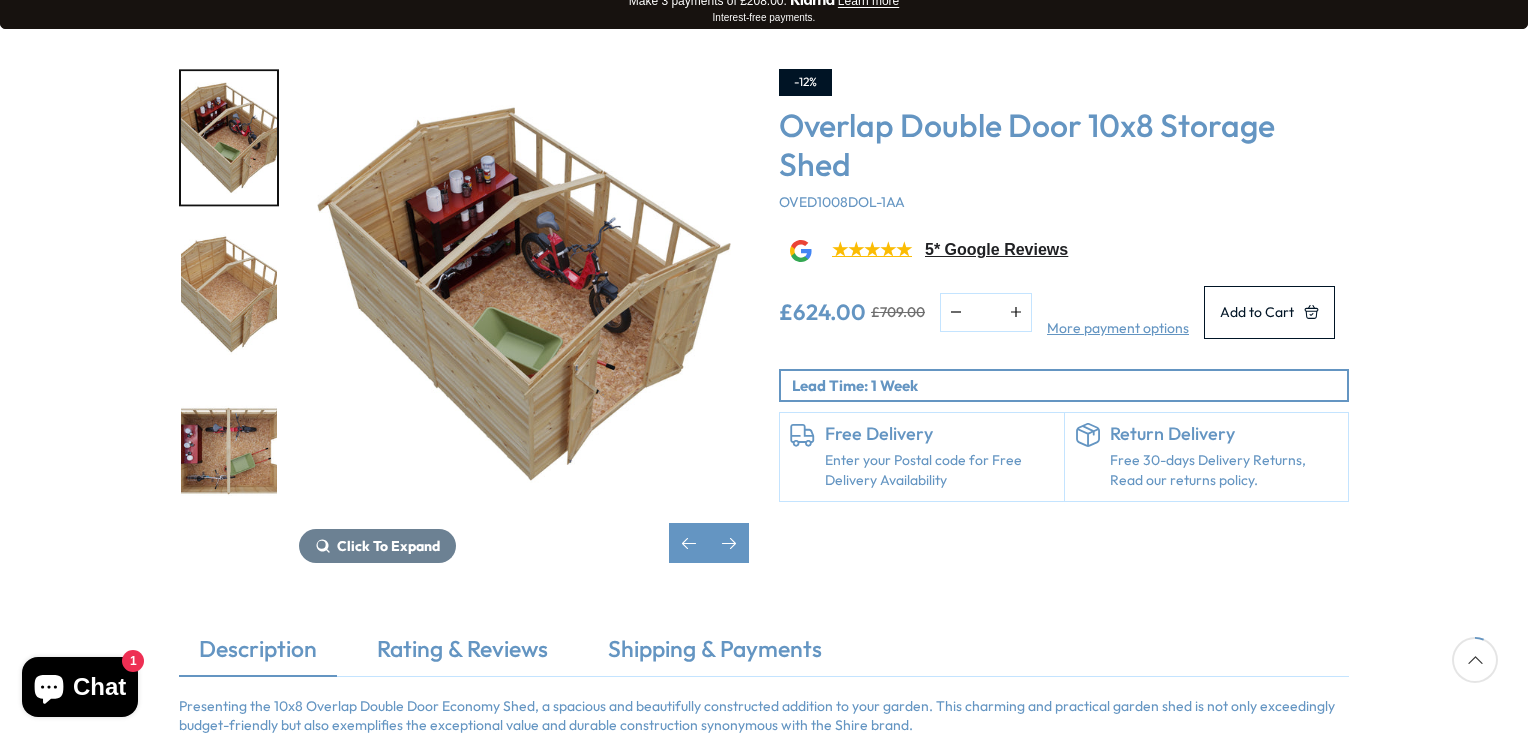click at bounding box center (229, 451) 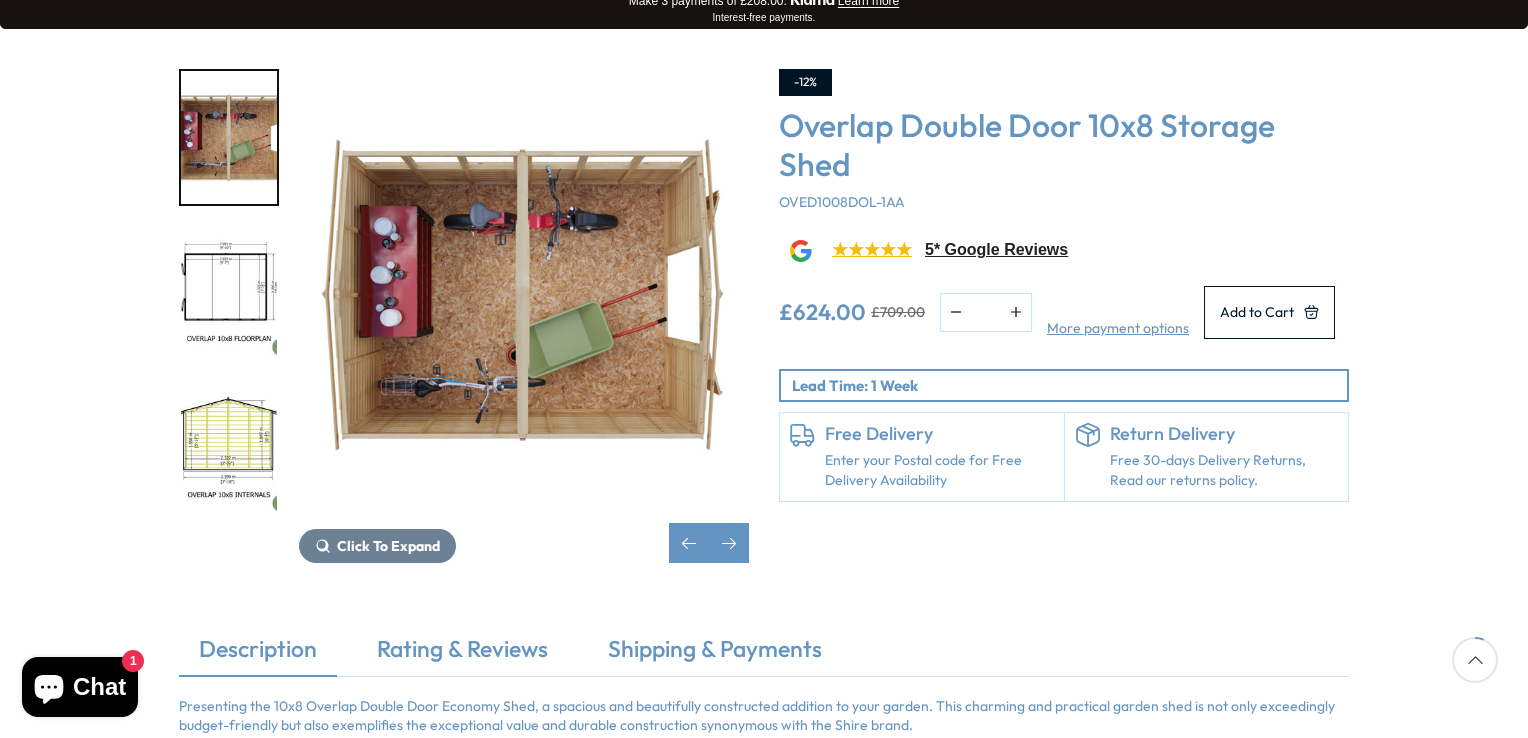 click on "Lead Time: 1 Week" at bounding box center [1069, 385] 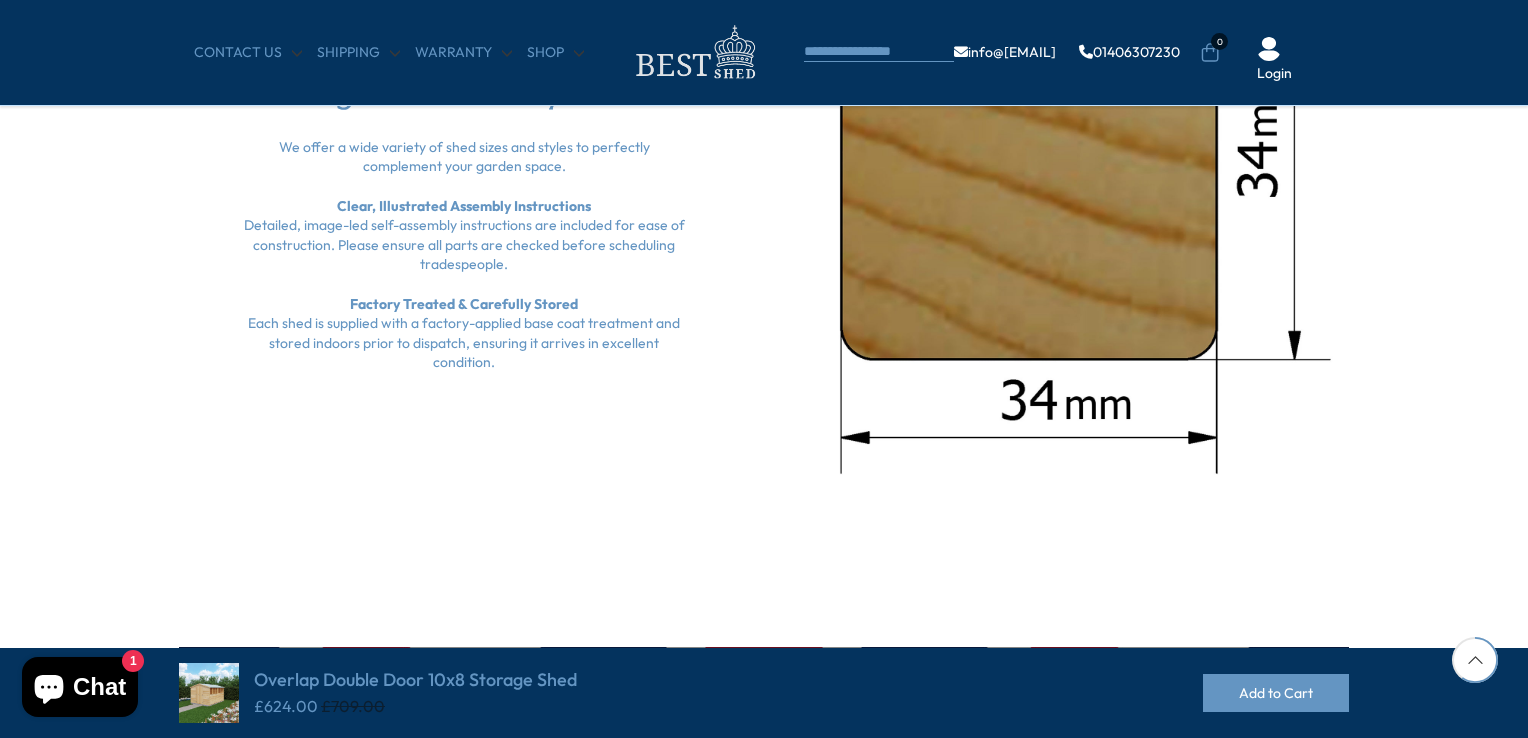 scroll, scrollTop: 3320, scrollLeft: 0, axis: vertical 